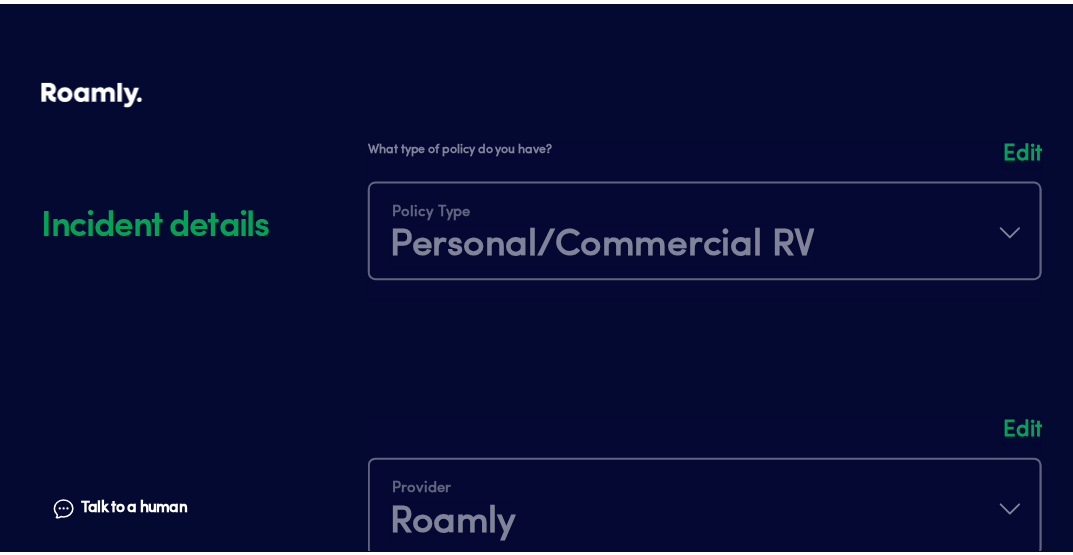 scroll, scrollTop: 412, scrollLeft: 0, axis: vertical 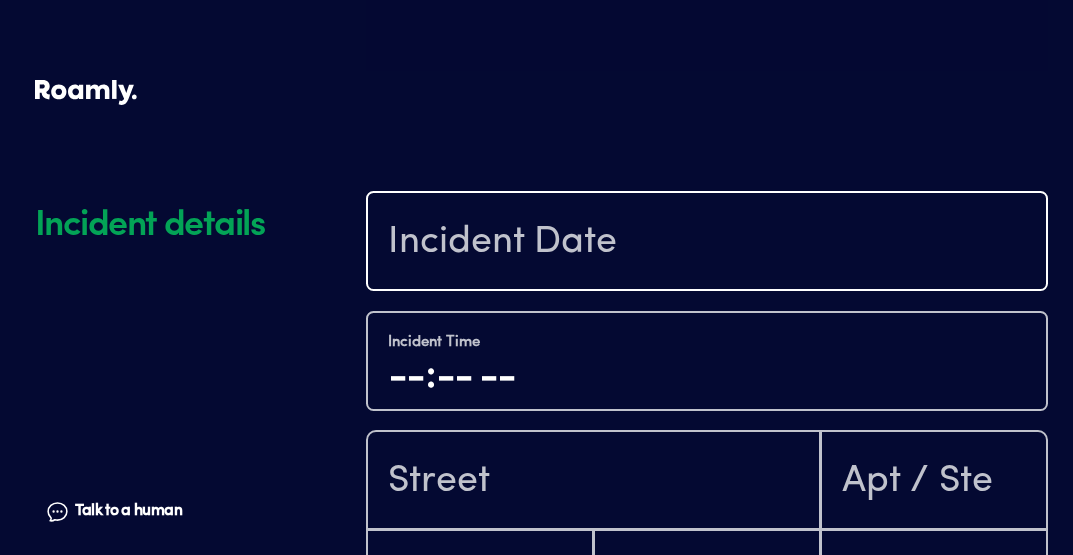 click at bounding box center [707, 243] 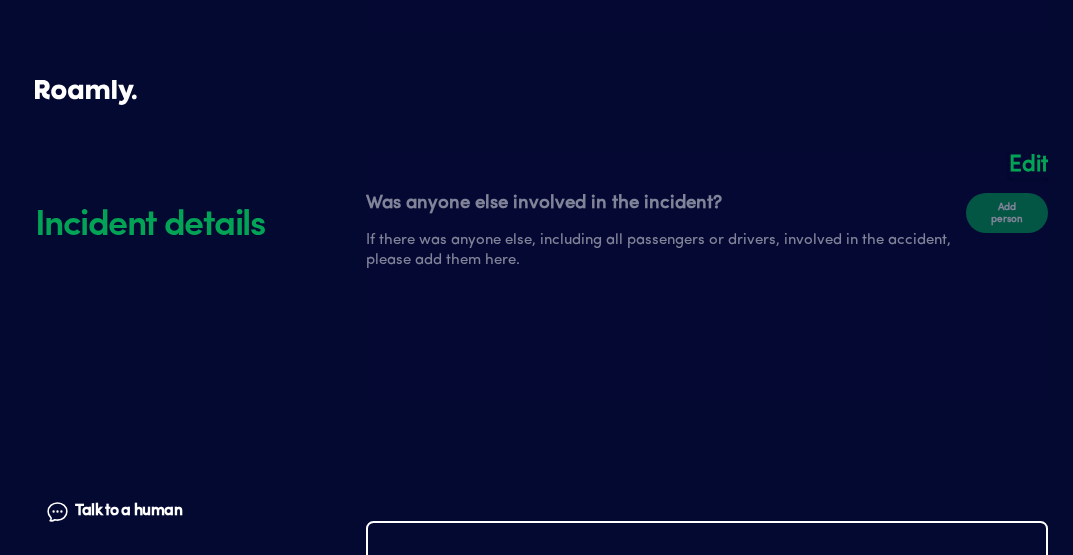 scroll, scrollTop: 1453, scrollLeft: 0, axis: vertical 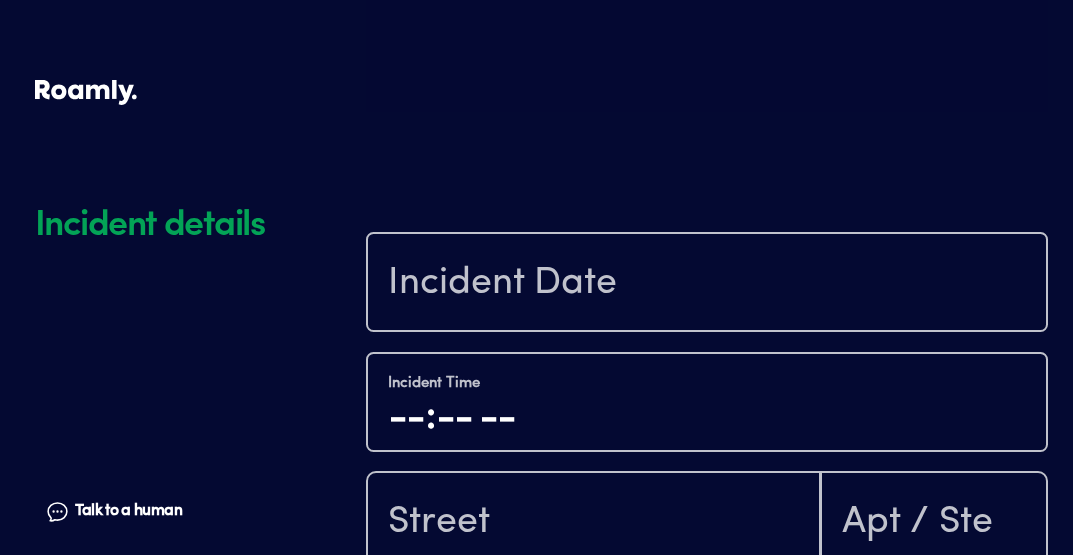 click on "Incident details Talk to a human Chat Policy Type Personal/Commercial RV Edit What type of policy do you have? Provider Roamly Edit You are successfully logged in! Edit Select your policy R66-940-044 Edit We already have 2019 Forest River Sunseeker vehicle information.  Add any other vehicles that were involved. Were there any other vehicles involved? If there were any other vehicles involved in the accident, please add them here. Add vehicle Forest River Sunseeker 2019 Edit Was anyone else involved in the incident? If there was anyone else, including all passengers or drivers, involved in the accident, please add them here. Add person Edit Incident details Talk to a human Chat Incident Time State Please fill out all fields" at bounding box center [536, -347] 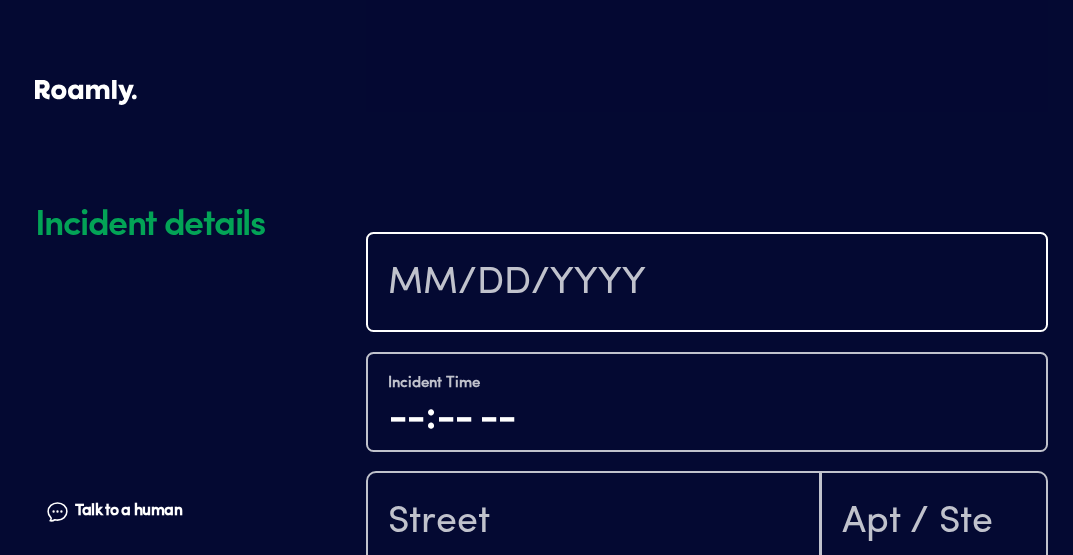 click at bounding box center (707, 284) 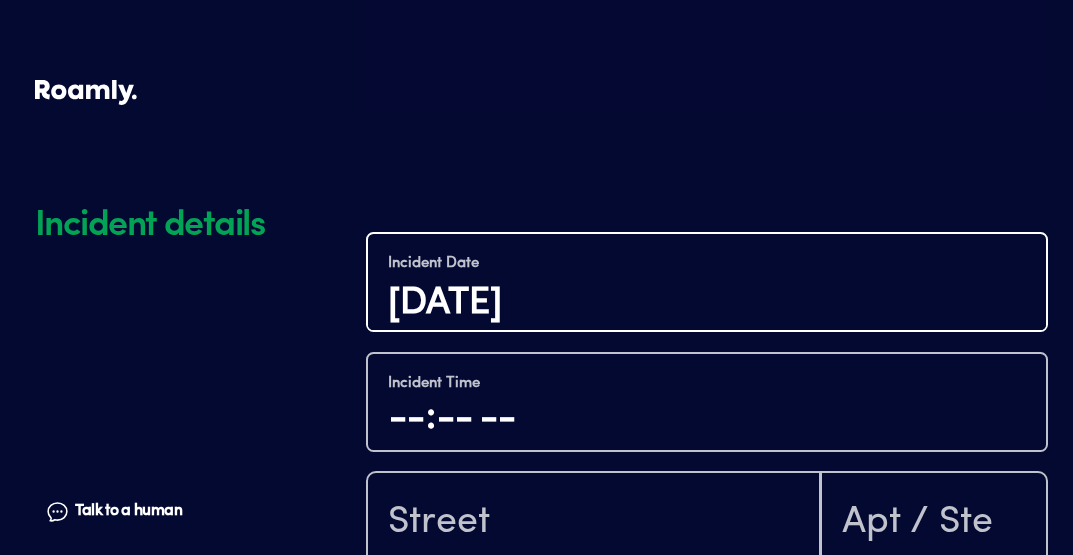 type on "[DATE]" 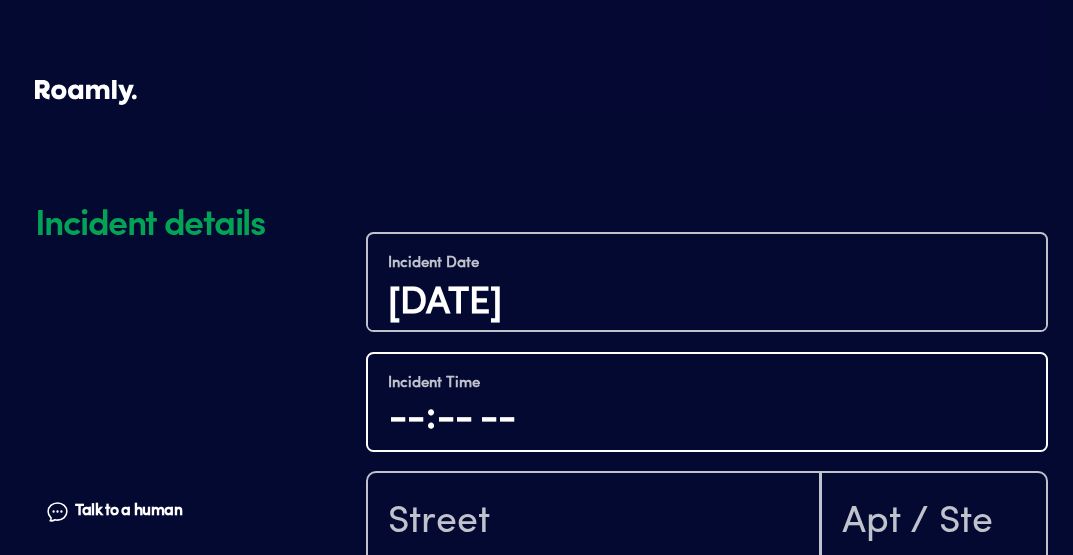 click at bounding box center [707, 418] 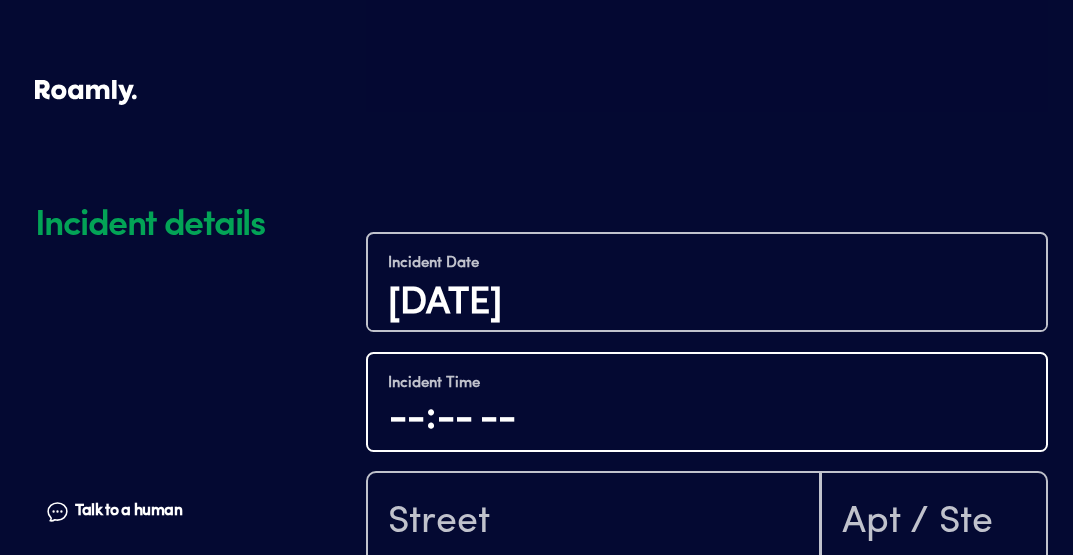 type on "09:00" 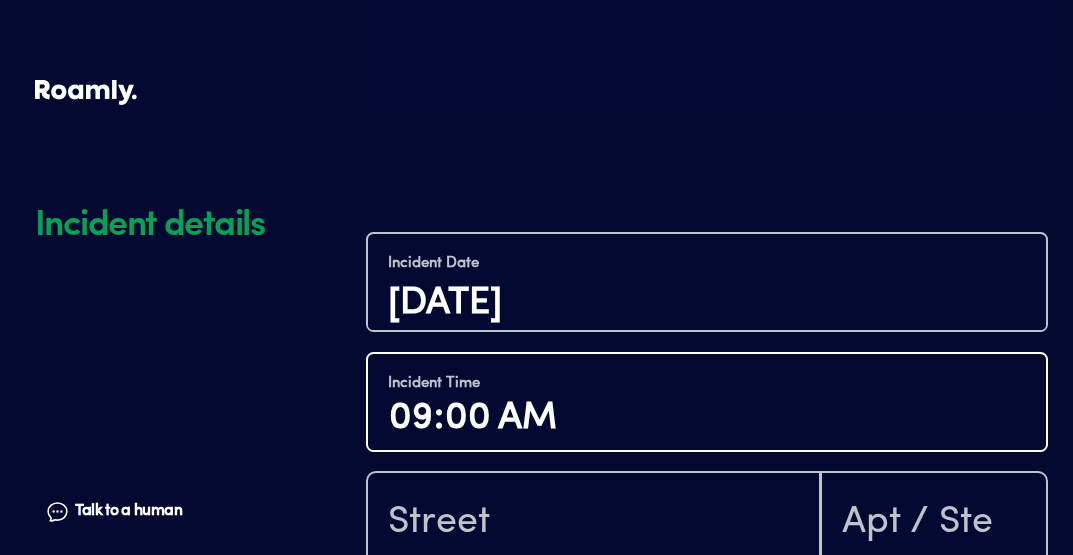 click on "09:00" at bounding box center [707, 418] 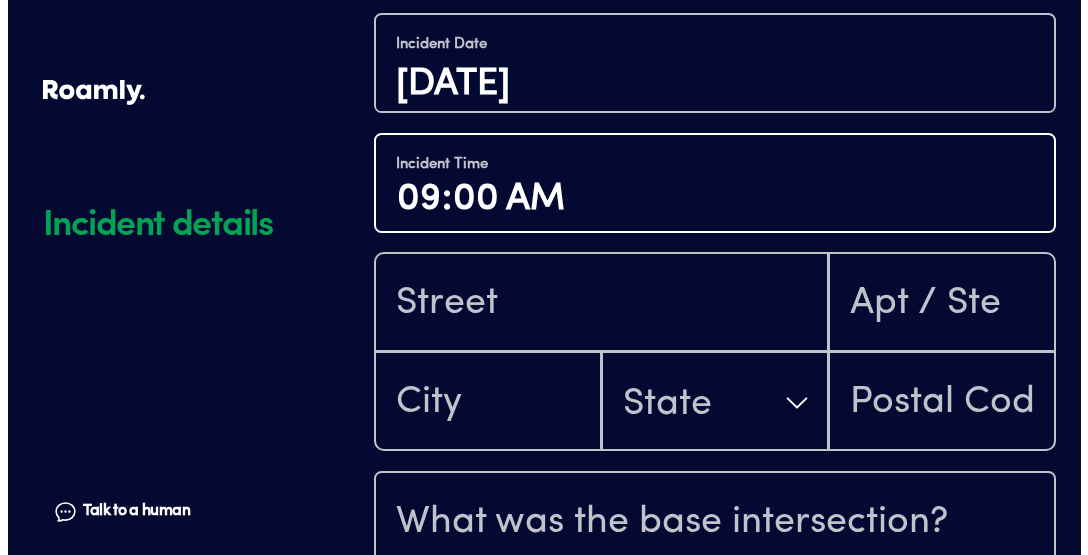 scroll, scrollTop: 1965, scrollLeft: 0, axis: vertical 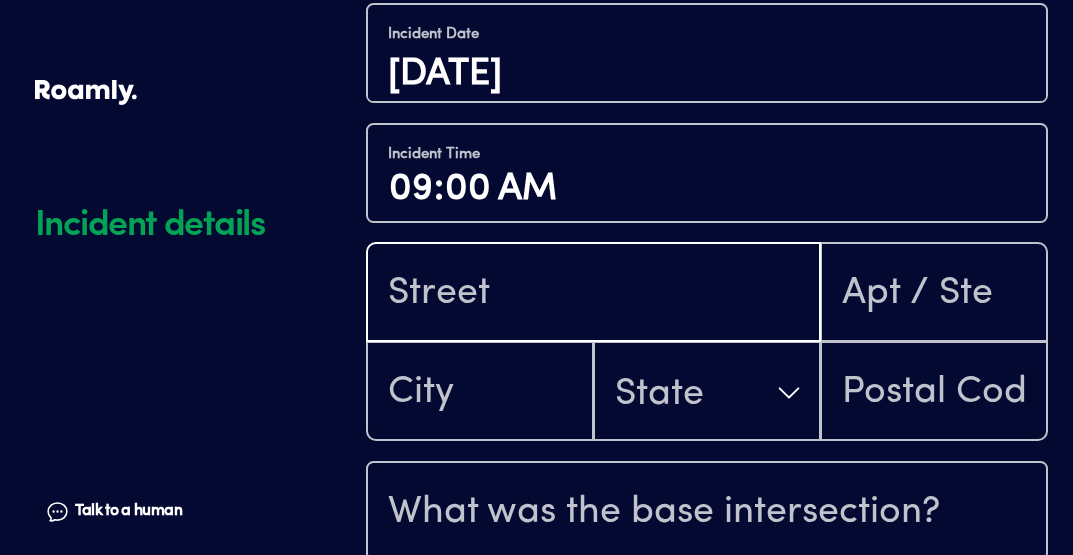 click at bounding box center [593, 294] 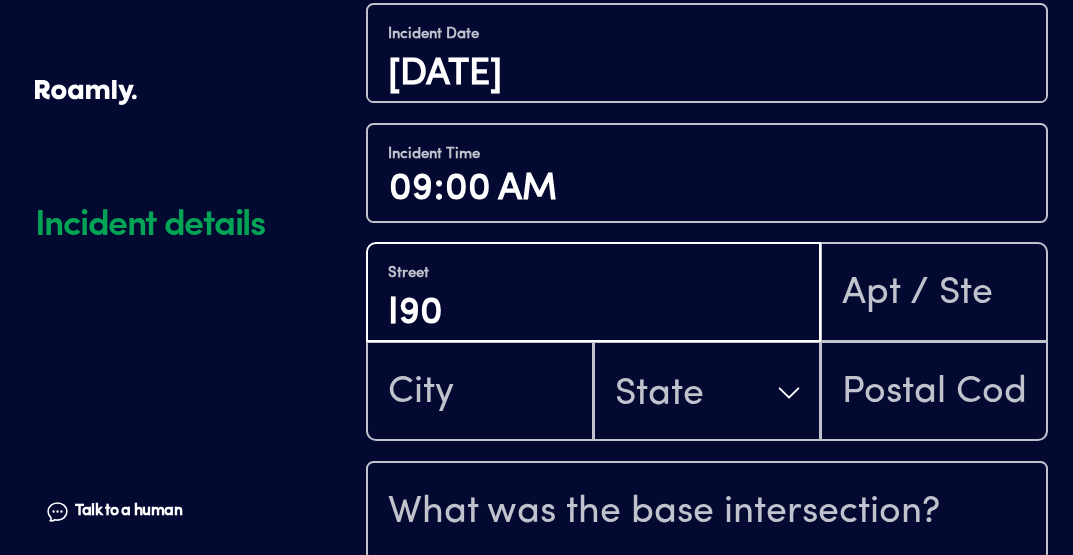 type on "I90" 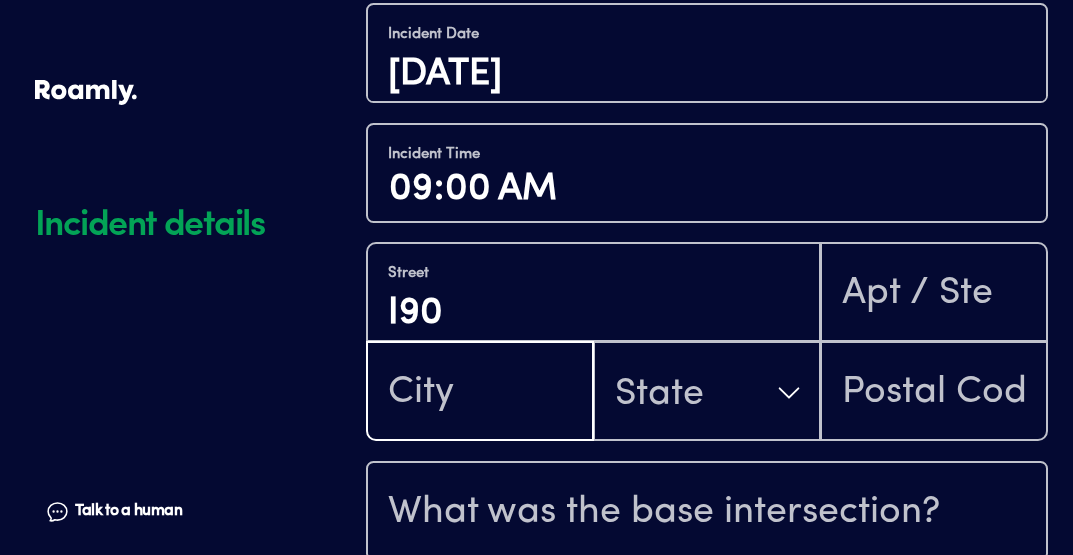 click at bounding box center [480, 393] 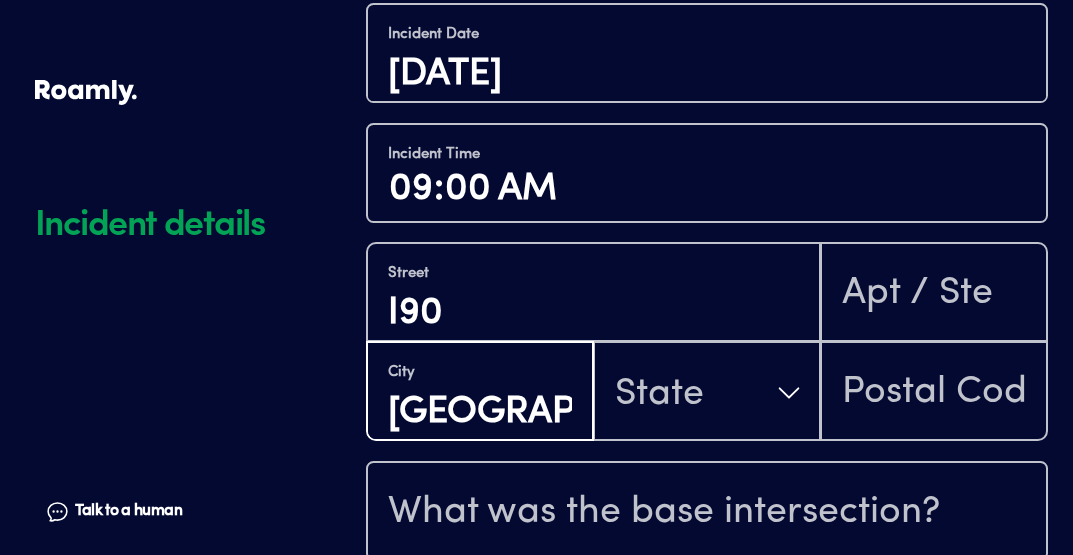type on "[GEOGRAPHIC_DATA]" 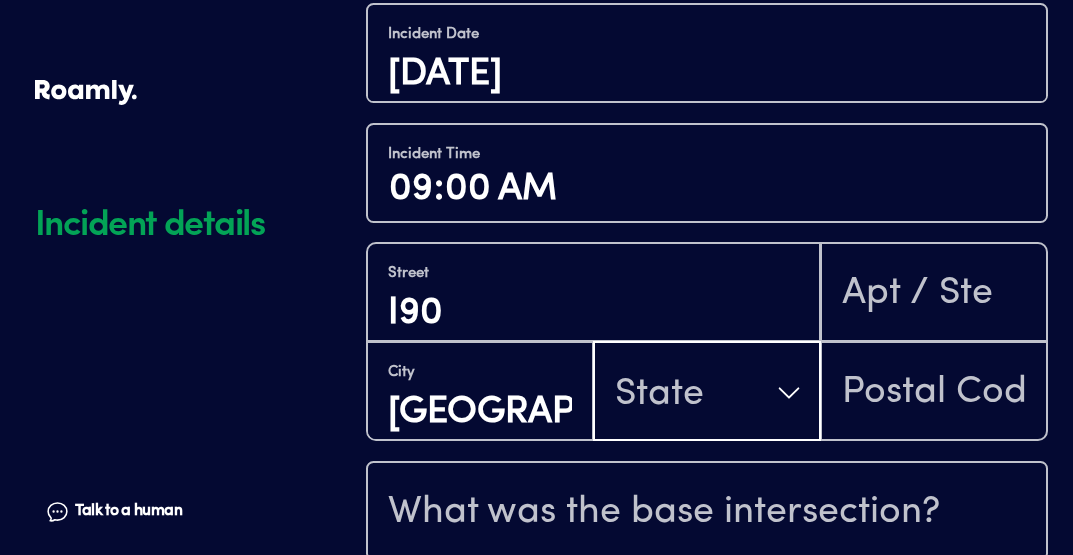 type 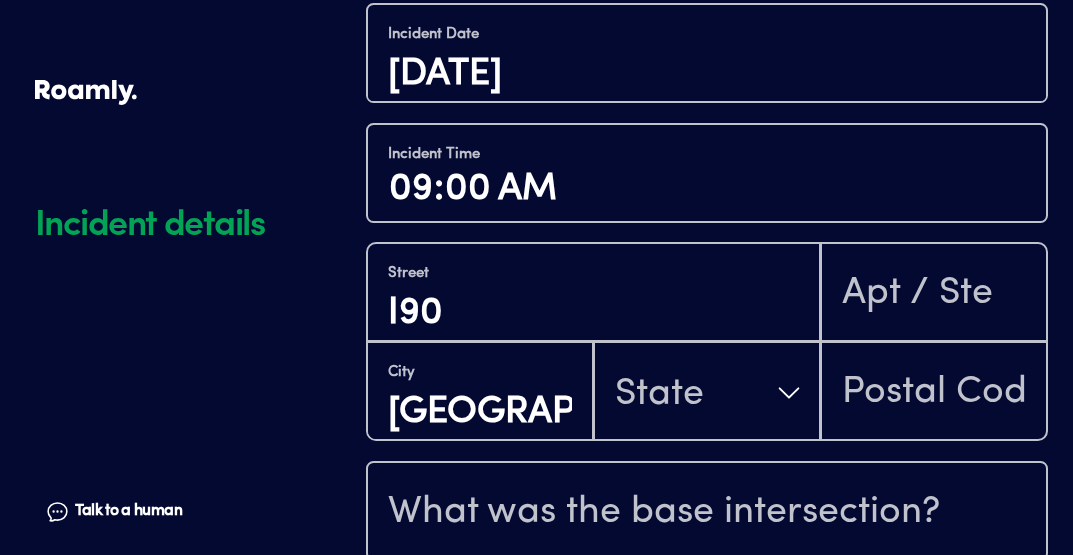 click on "State" at bounding box center (707, 393) 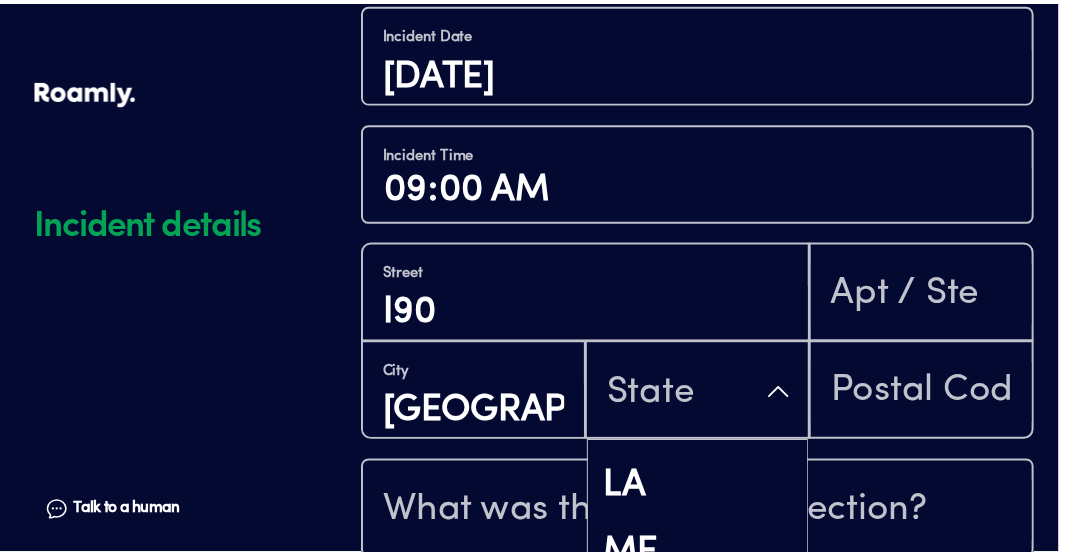 scroll, scrollTop: 1798, scrollLeft: 0, axis: vertical 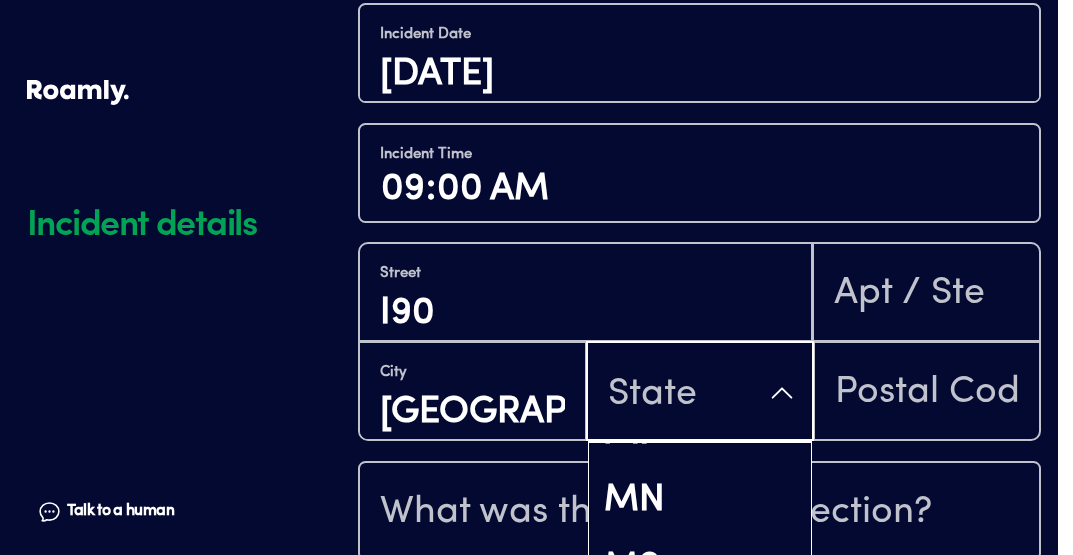 click on "State" at bounding box center [700, 393] 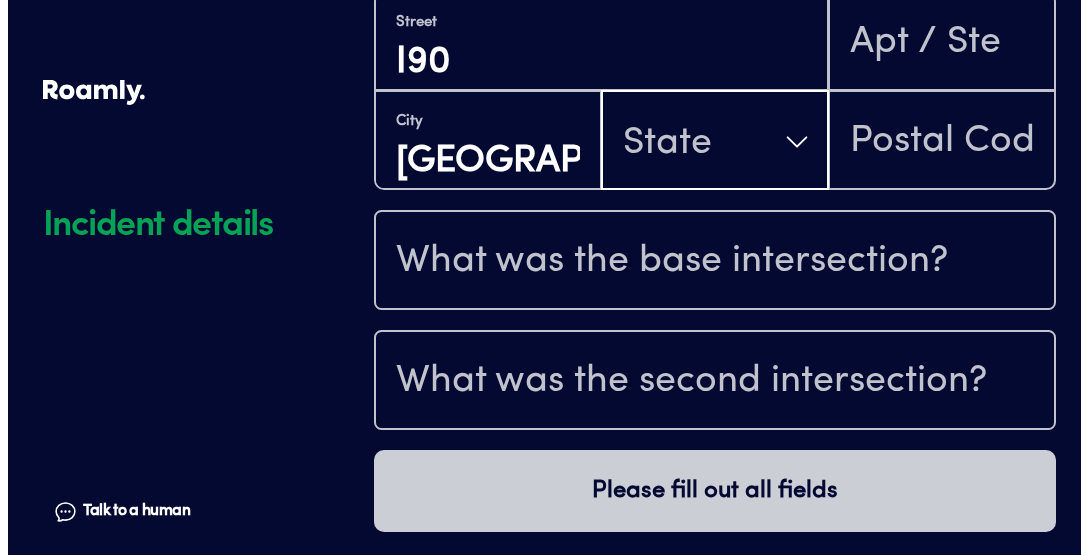 scroll, scrollTop: 2222, scrollLeft: 0, axis: vertical 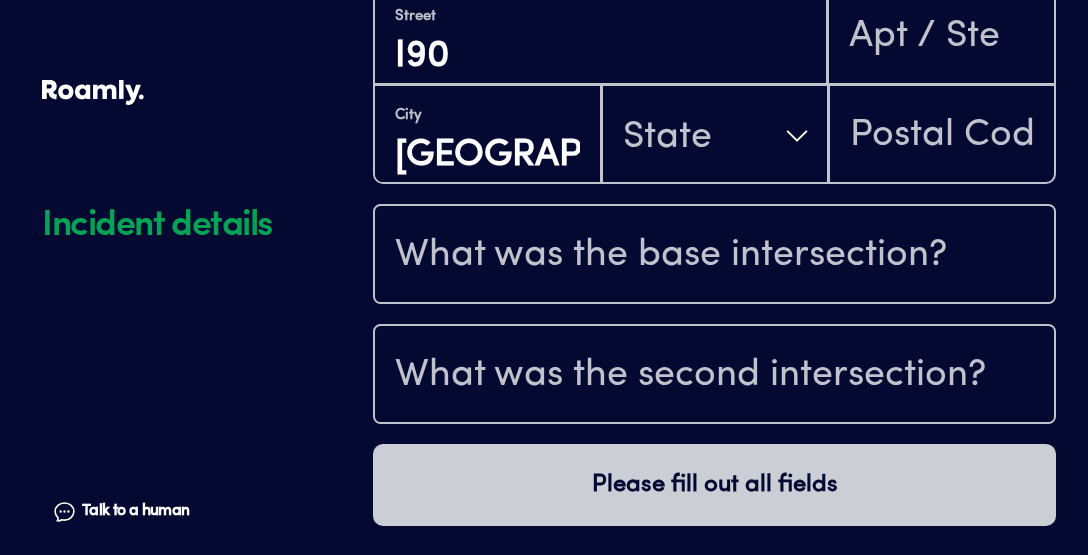click on "State" at bounding box center [715, 136] 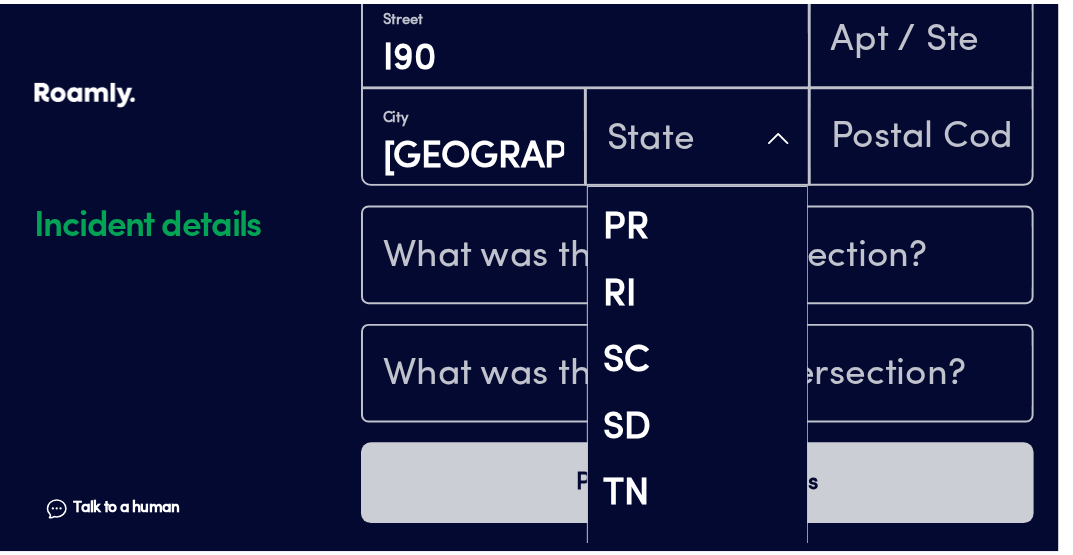 scroll, scrollTop: 3035, scrollLeft: 0, axis: vertical 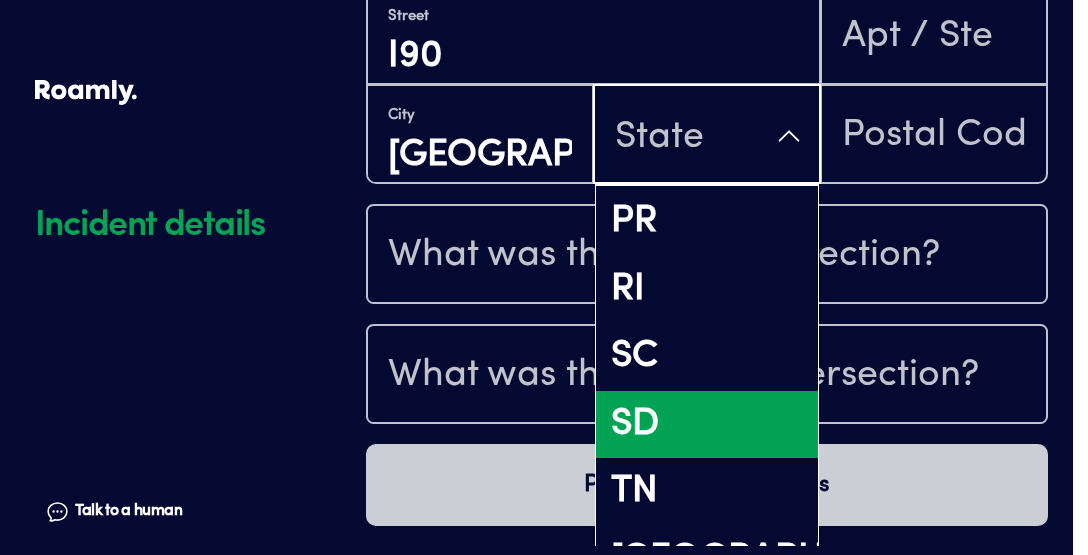 click on "SD" at bounding box center (707, 425) 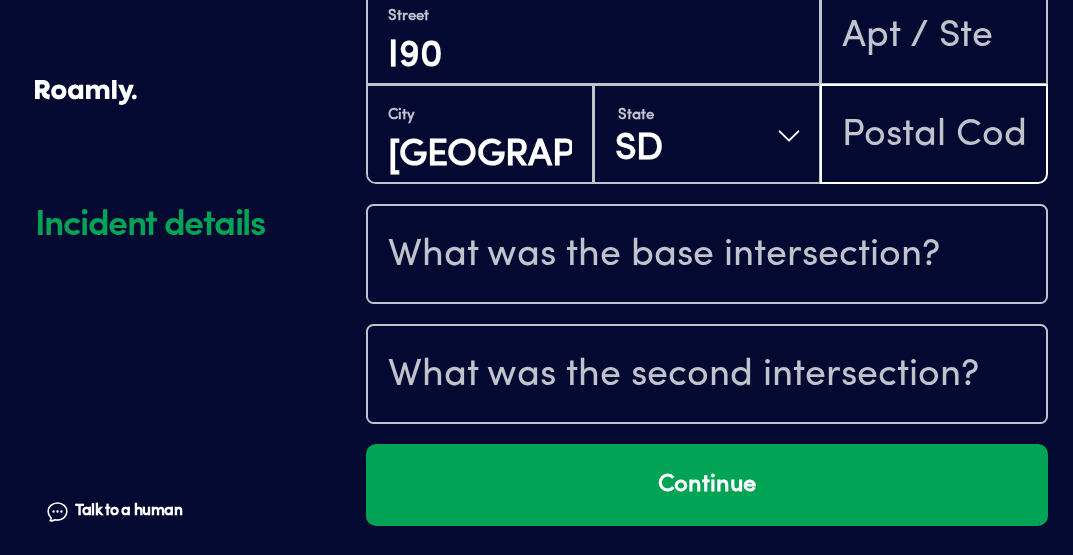 click at bounding box center (934, 136) 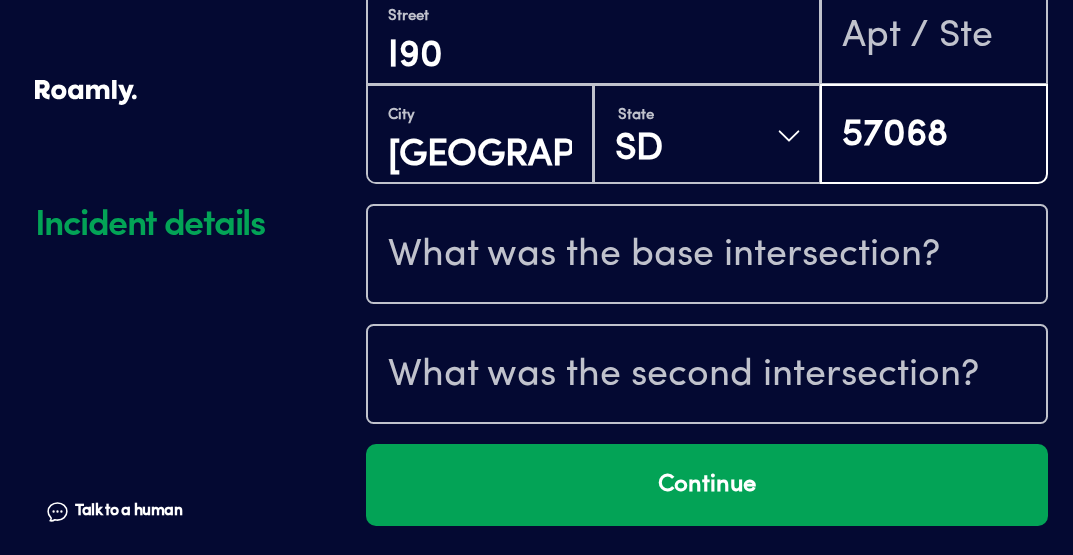 type on "80015" 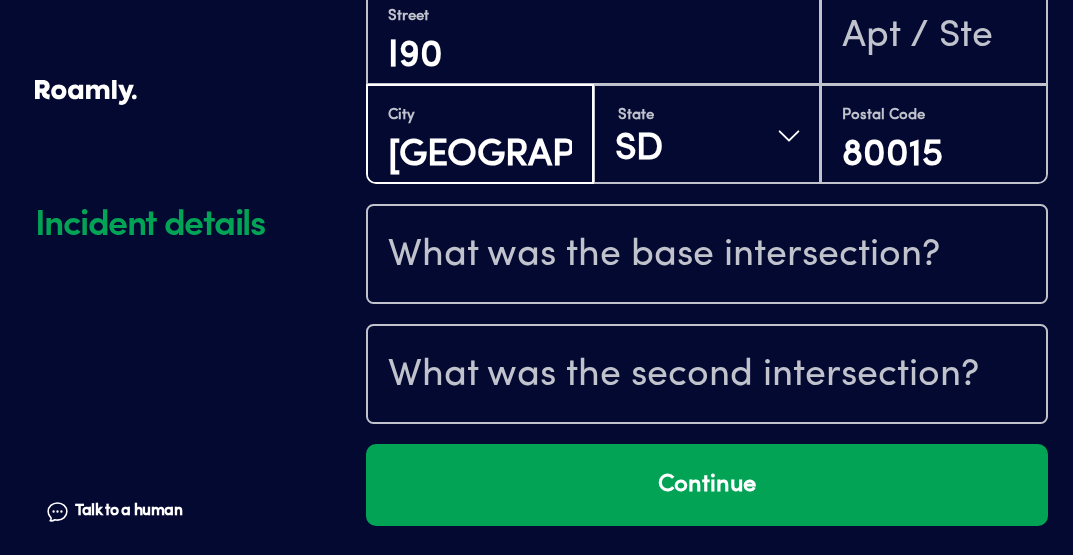 drag, startPoint x: 571, startPoint y: 142, endPoint x: 348, endPoint y: 165, distance: 224.18297 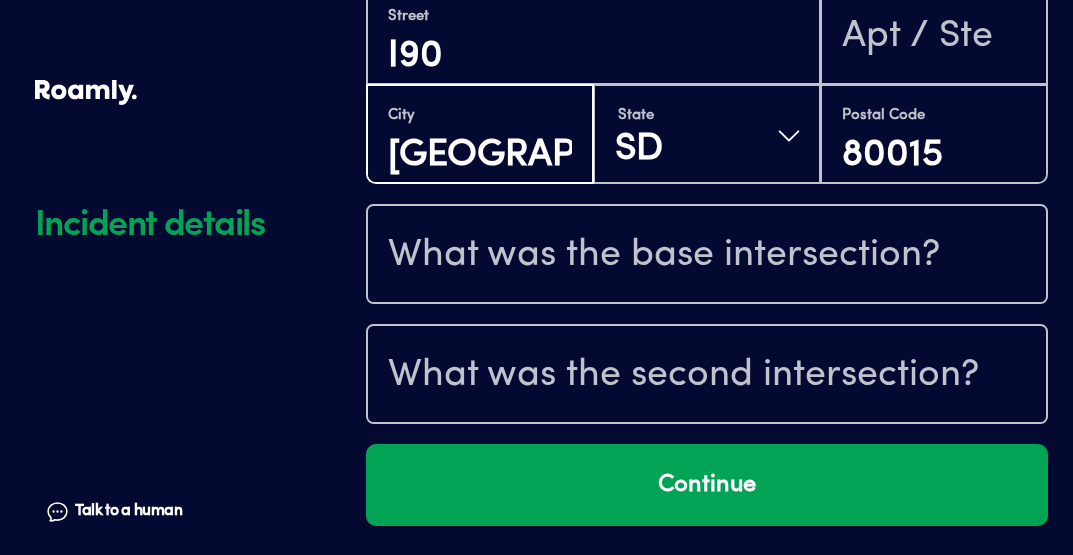 click on "Incident details Talk to a human Chat Policy Type Personal/Commercial RV Edit What type of policy do you have? Provider Roamly Edit You are successfully logged in! Edit Select your policy R66-940-044 Edit We already have 2019 Forest River Sunseeker vehicle information.  Add any other vehicles that were involved. Were there any other vehicles involved? If there were any other vehicles involved in the accident, please add them here. Add vehicle Forest River Sunseeker 2019 Edit Was anyone else involved in the incident? If there was anyone else, including all passengers or drivers, involved in the accident, please add them here. Add person Edit Incident details Talk to a human Chat Incident Date [DATE] Incident Time 09:00 [GEOGRAPHIC_DATA] [GEOGRAPHIC_DATA] [US_STATE] Postal Code 80015 Continue" at bounding box center (537, -833) 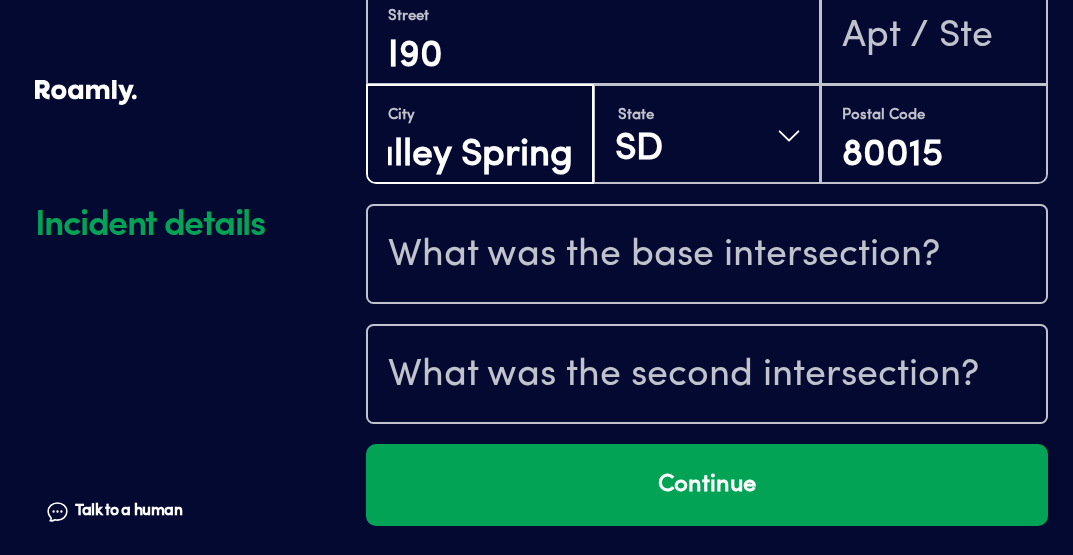 type on "[GEOGRAPHIC_DATA]" 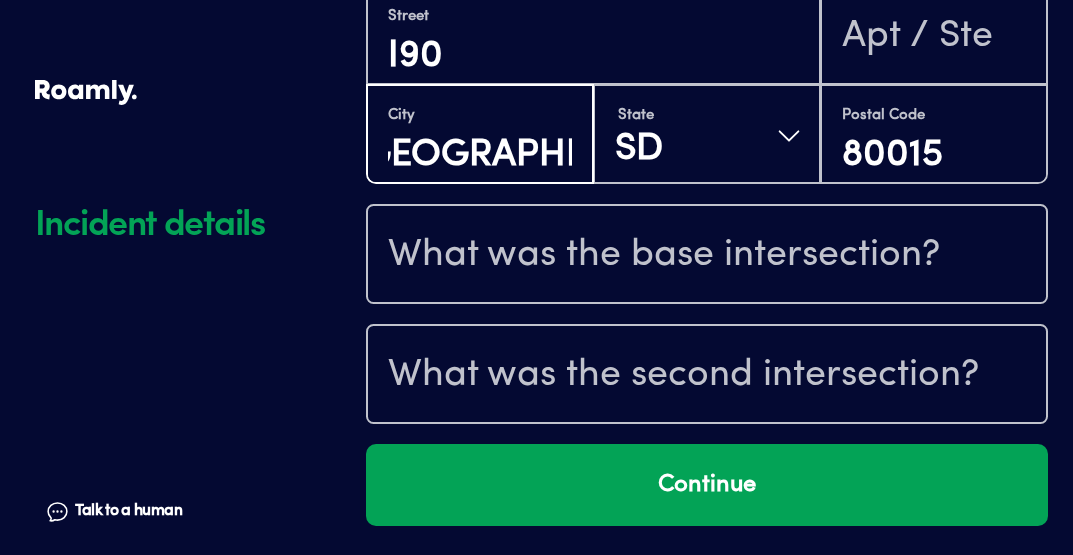 scroll, scrollTop: 0, scrollLeft: 53, axis: horizontal 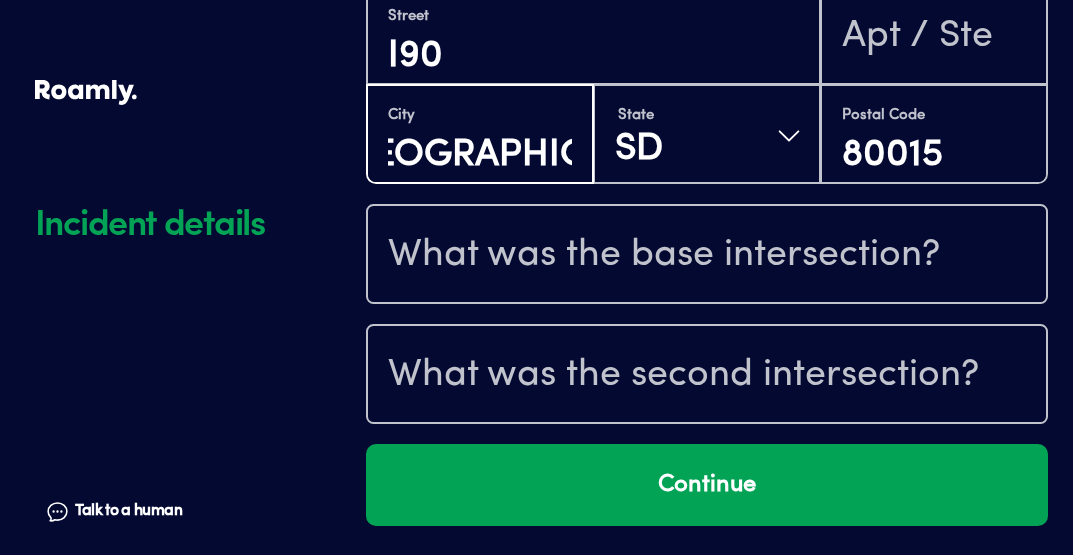 click on "[GEOGRAPHIC_DATA]" at bounding box center [480, 155] 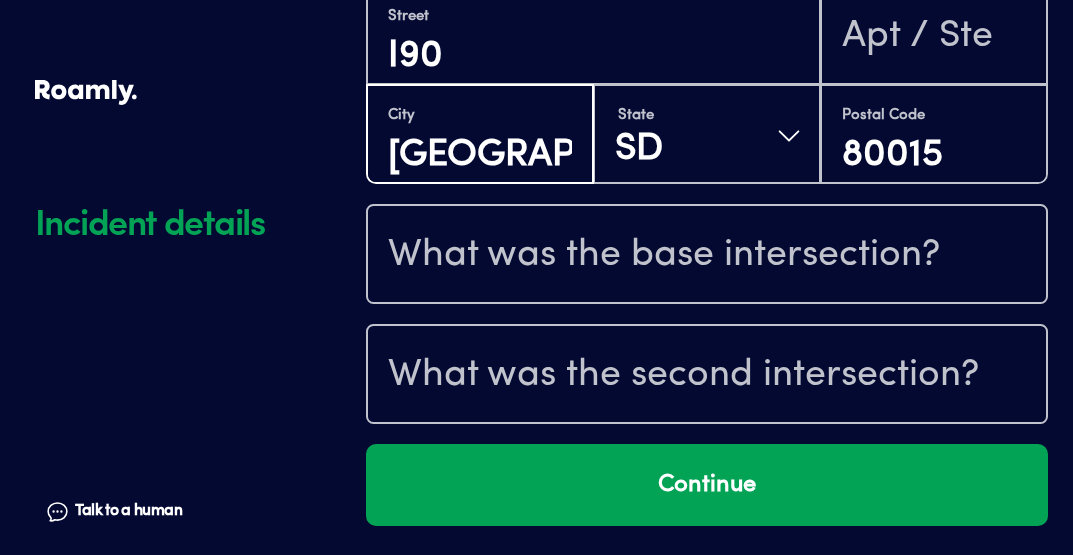 drag, startPoint x: 588, startPoint y: 149, endPoint x: 274, endPoint y: 151, distance: 314.00638 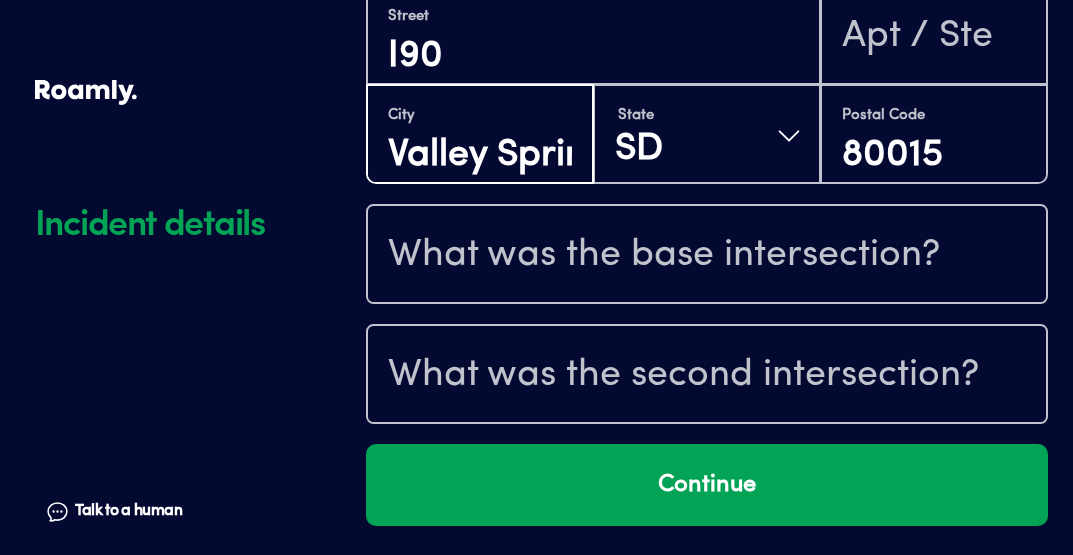 scroll, scrollTop: 0, scrollLeft: 53, axis: horizontal 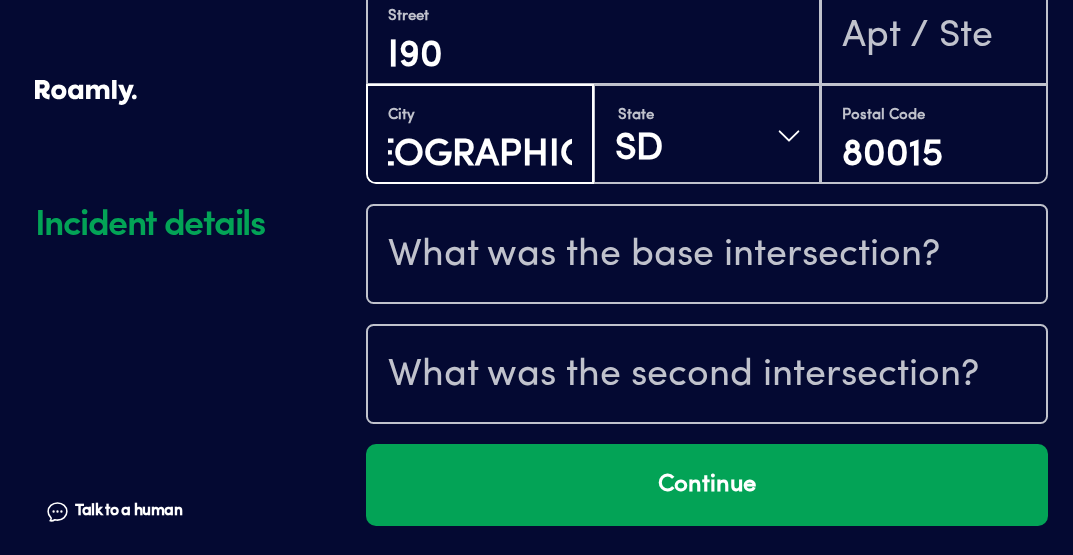 type on "[GEOGRAPHIC_DATA]" 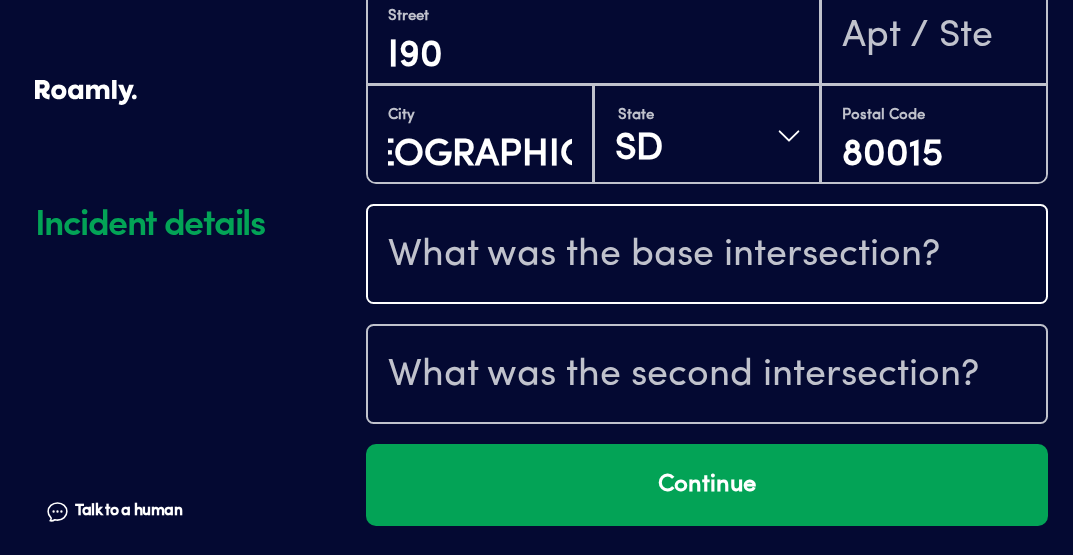 scroll, scrollTop: 0, scrollLeft: 0, axis: both 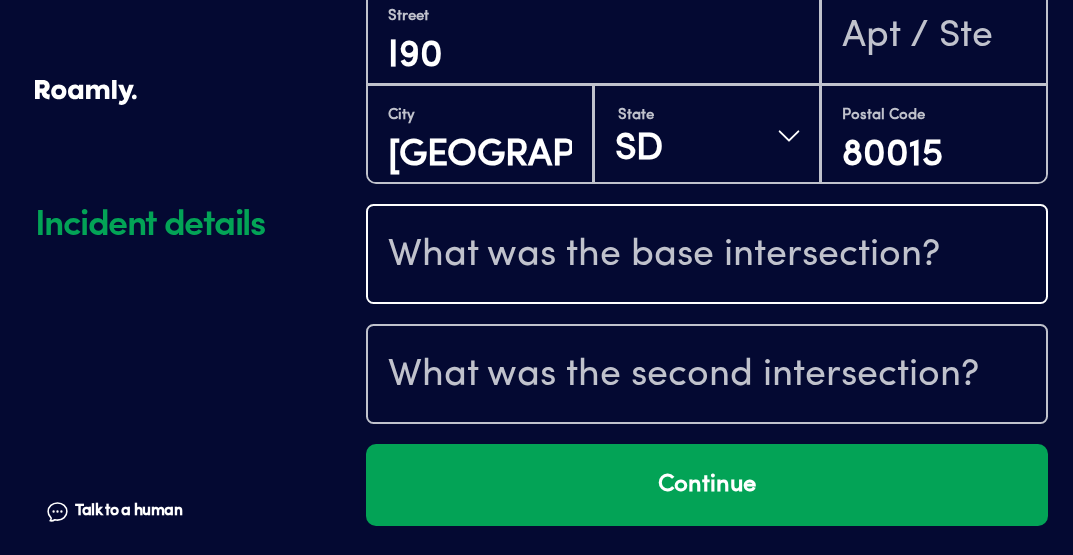 click at bounding box center (707, 256) 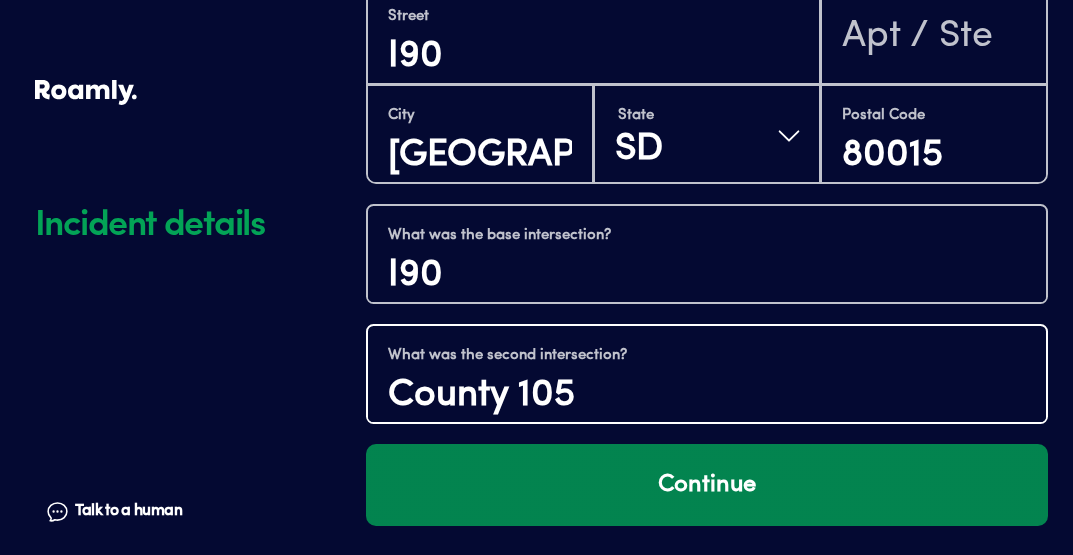 type on "County 105" 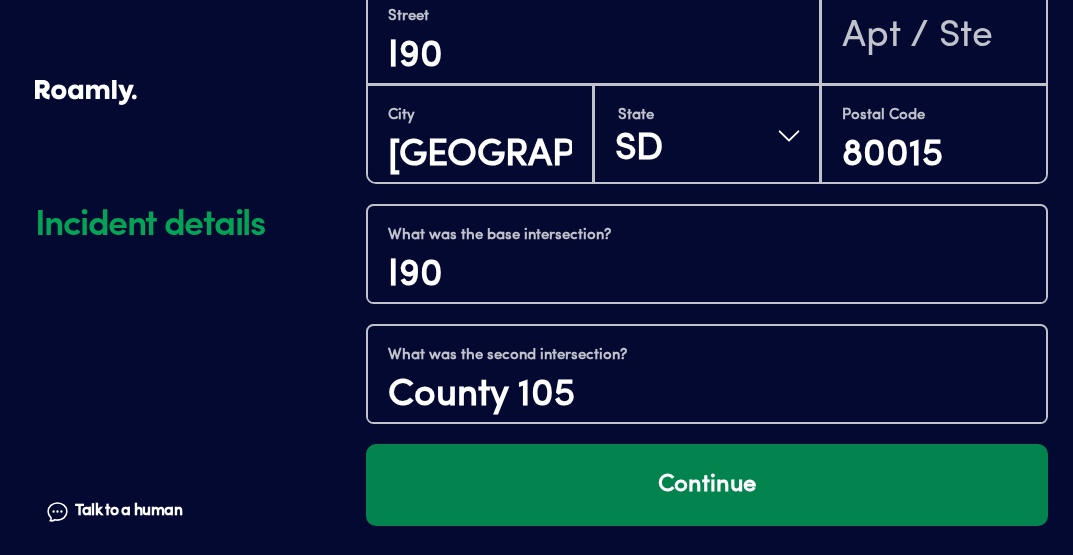 click on "Continue" at bounding box center (707, 485) 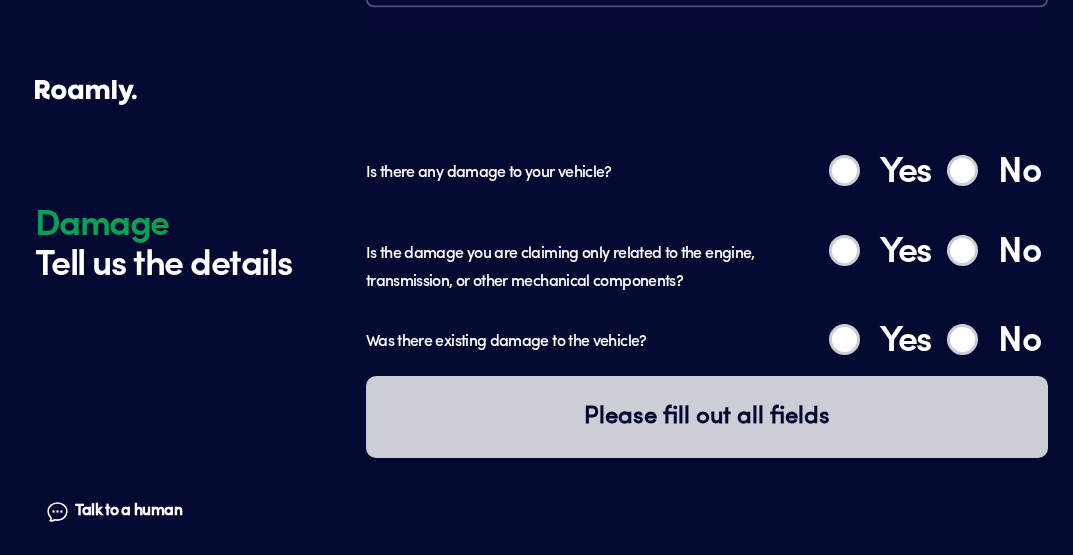 scroll, scrollTop: 2685, scrollLeft: 0, axis: vertical 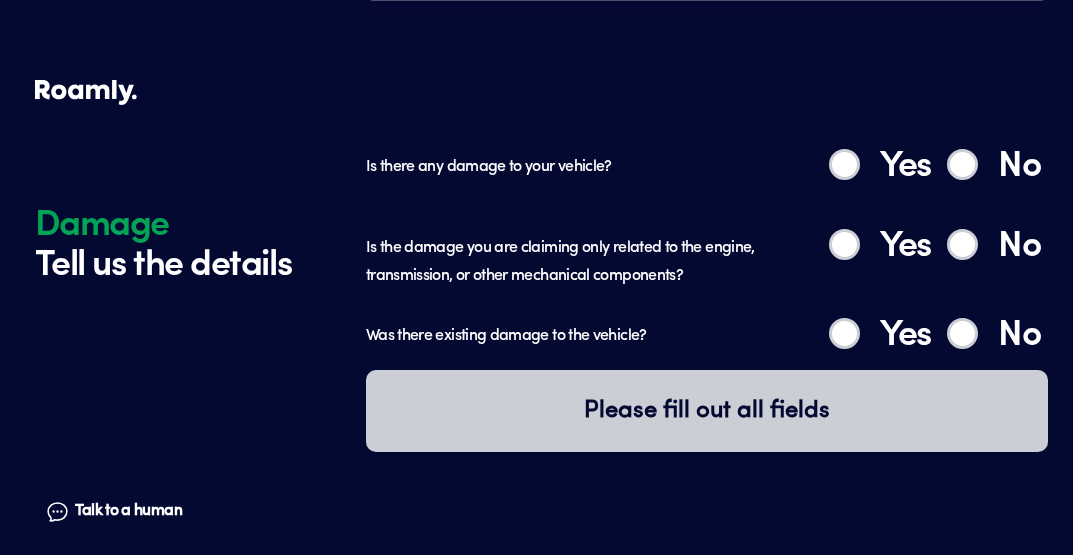 click on "Yes" at bounding box center [844, 164] 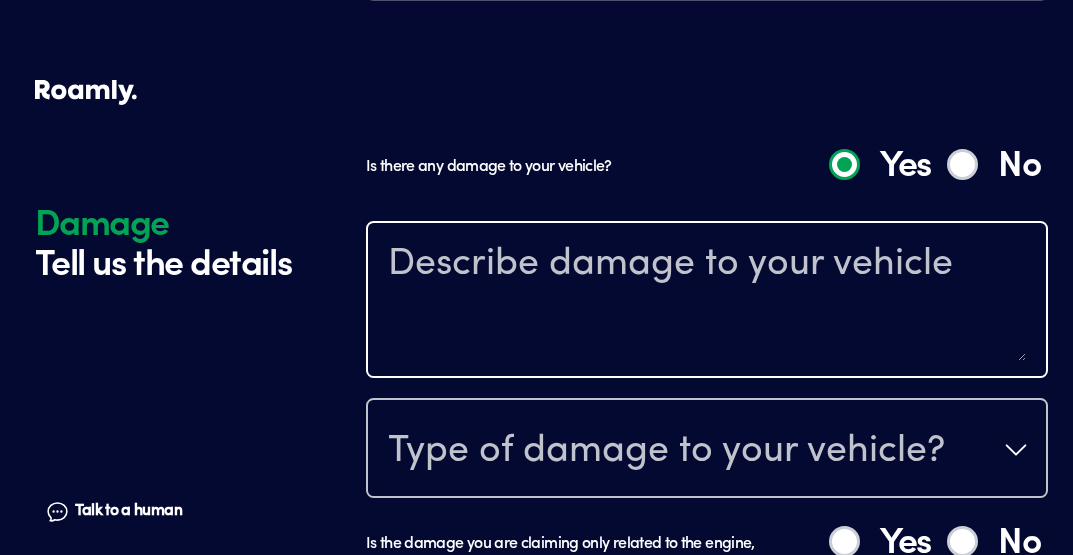 click at bounding box center [707, 302] 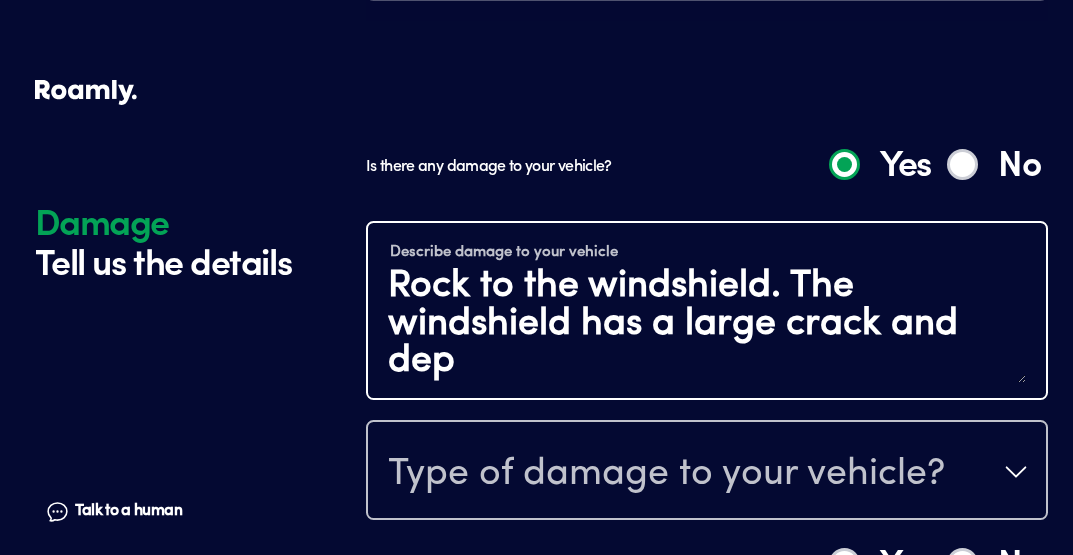 scroll, scrollTop: 3, scrollLeft: 0, axis: vertical 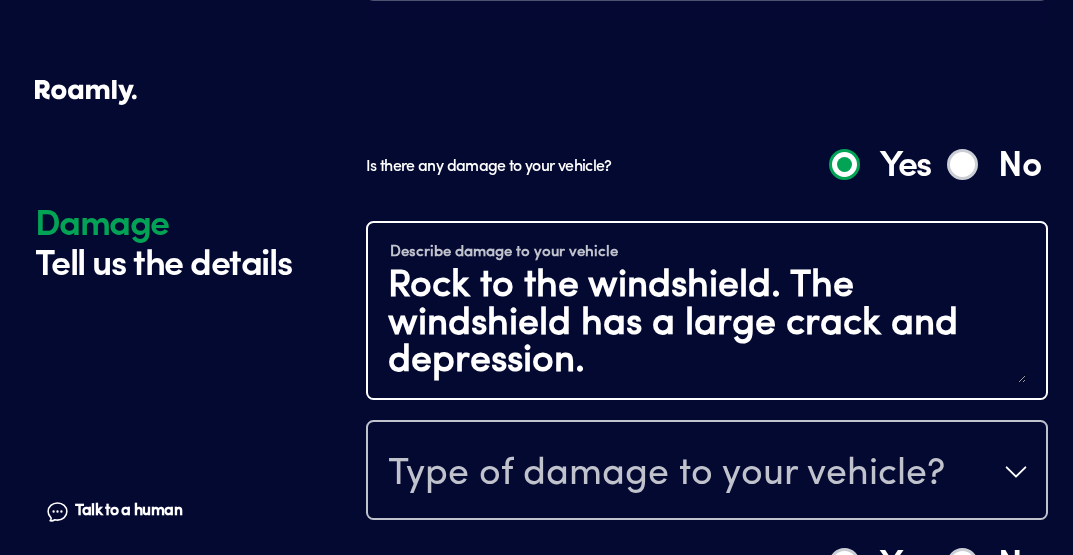 type on "Rock to the windshield. The windshield has a large crack and depression." 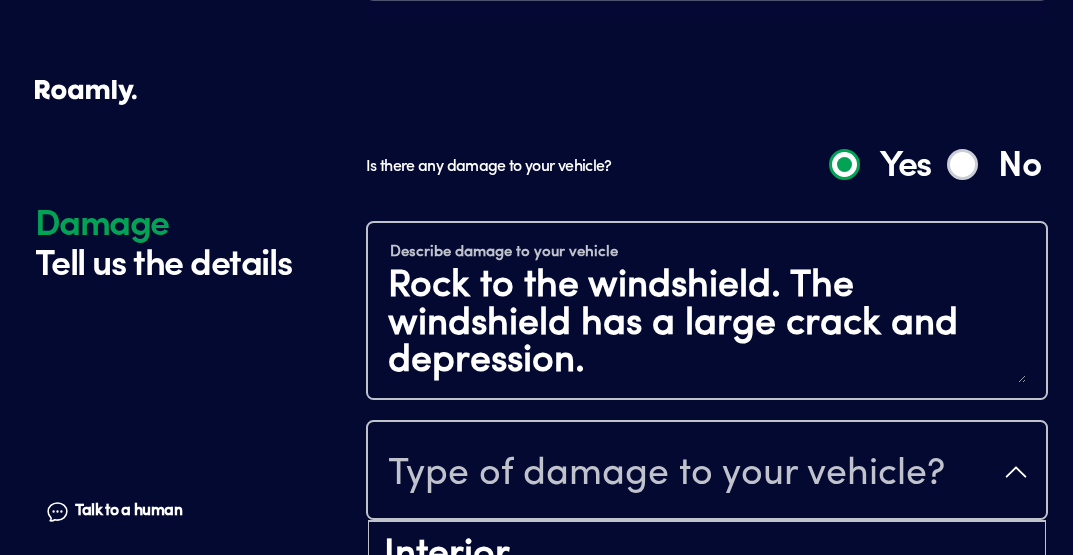click on "Type of damage to your vehicle?" at bounding box center (707, 472) 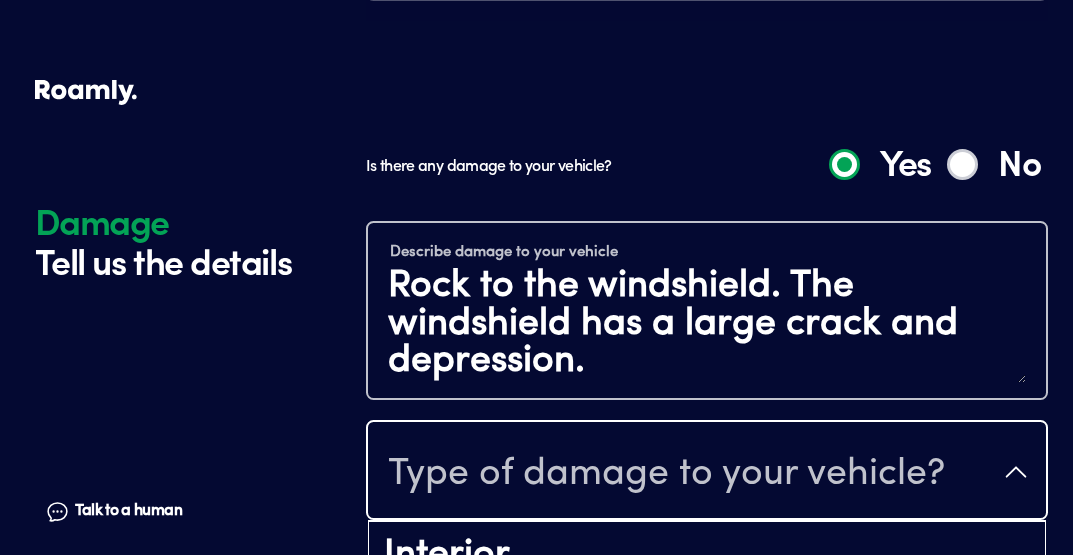 click on "Damage Tell us the details Talk to a human Chat Policy Type Personal/Commercial RV Edit What type of policy do you have? Provider Roamly Edit You are successfully logged in! Edit Select your policy R66-940-044 Edit We already have 2019 Forest River Sunseeker vehicle information.  Add any other vehicles that were involved. Were there any other vehicles involved? If there were any other vehicles involved in the accident, please add them here. Add vehicle Forest River Sunseeker 2019 Edit Was anyone else involved in the incident? If there was anyone else, including all passengers or drivers, involved in the accident, please add them here. Add person Edit Incident Date [DATE] Incident Time 21:00 Street I90 [GEOGRAPHIC_DATA] [US_STATE] Postal Code 80015 What was the base intersection? I90 What was the second intersection? County 105 Edit Damage Tell us the details Talk to a human Chat Is there any damage to your vehicle? Yes No Describe damage to your vehicle Type of damage to your vehicle? Interior Exterior No" at bounding box center [544, -942] 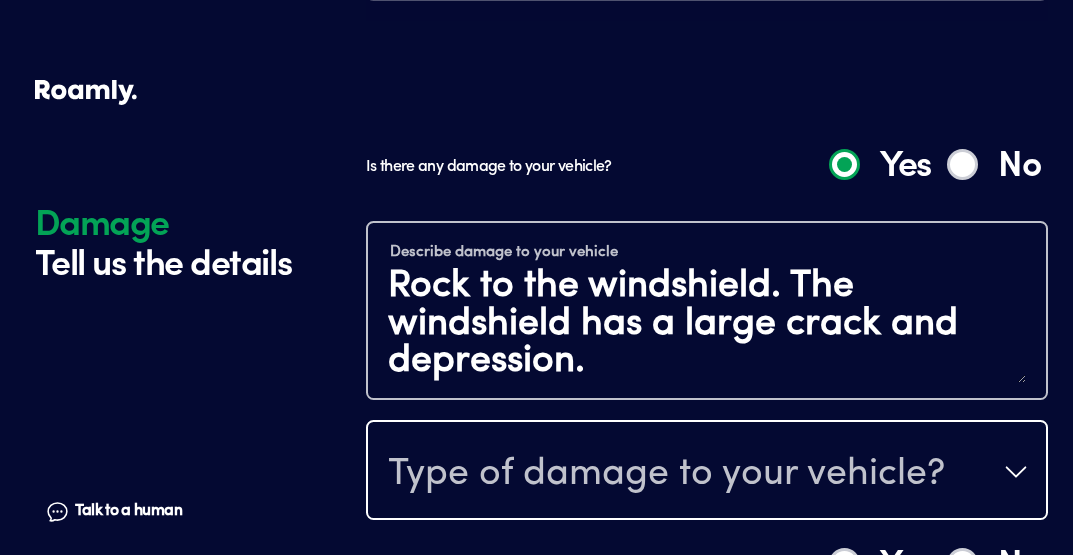 type 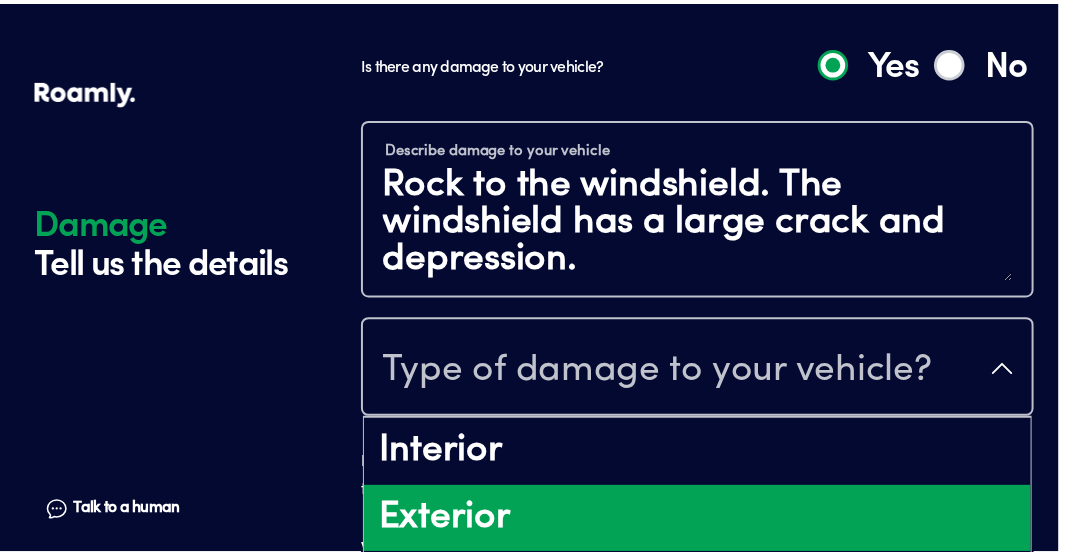 scroll, scrollTop: 2892, scrollLeft: 0, axis: vertical 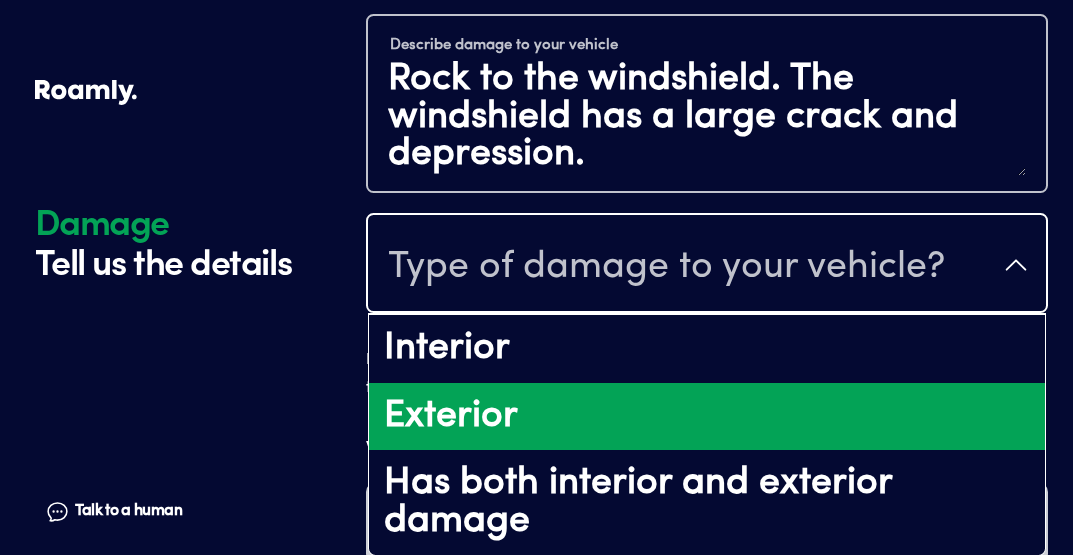 click on "Exterior" at bounding box center [707, 417] 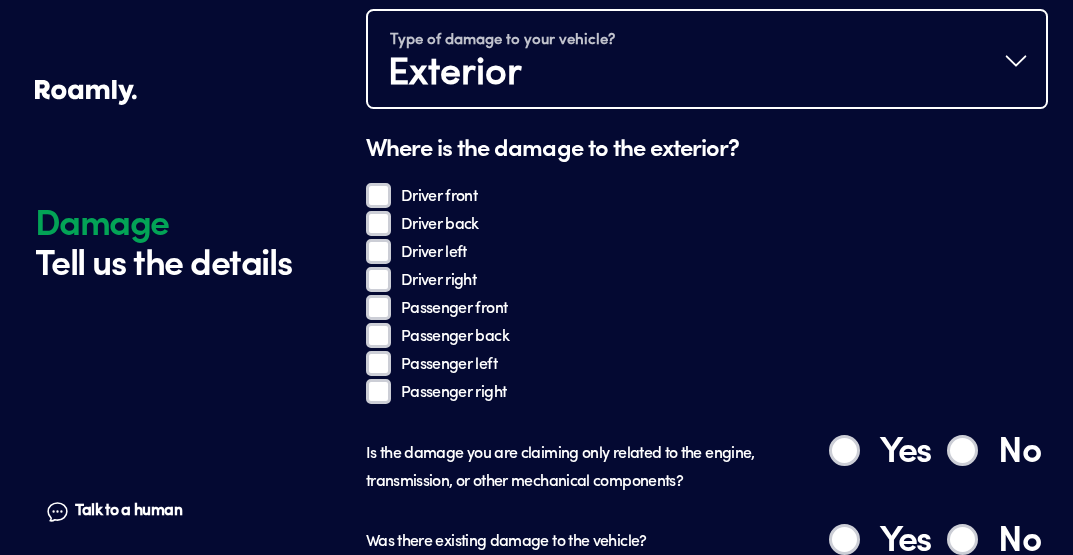 scroll, scrollTop: 3104, scrollLeft: 0, axis: vertical 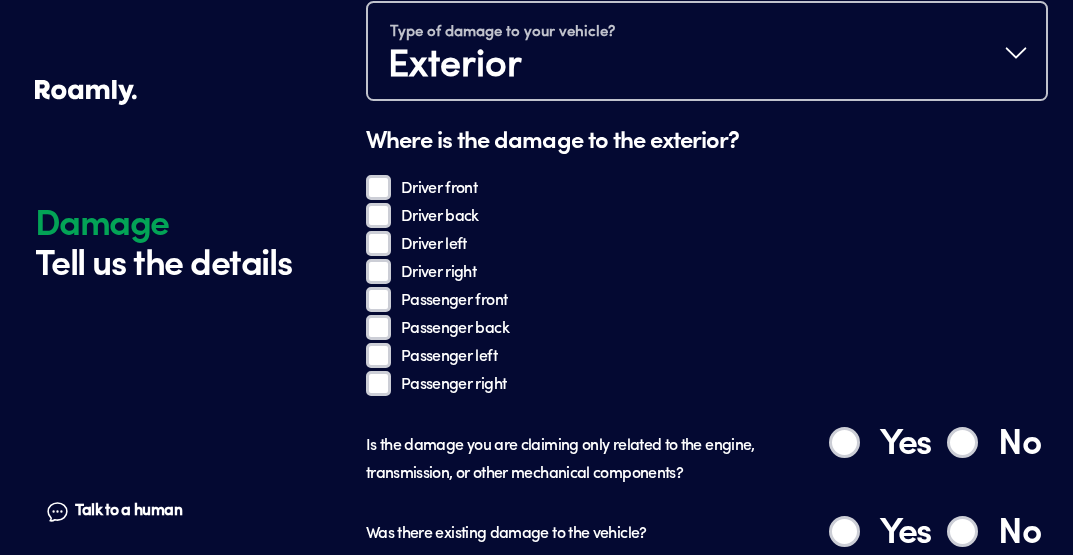 click on "Driver front" at bounding box center [378, 187] 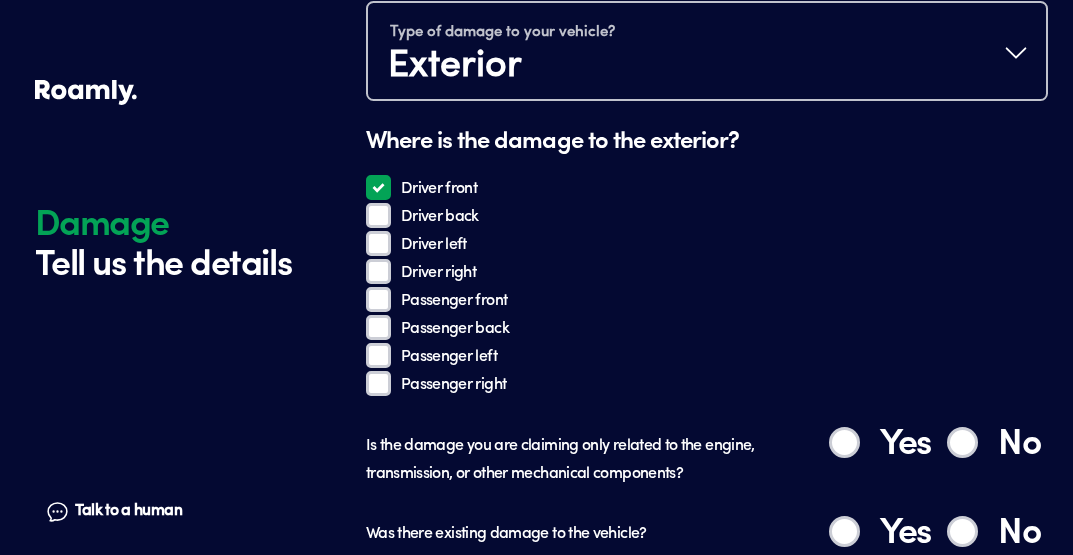 click on "No" at bounding box center (962, 442) 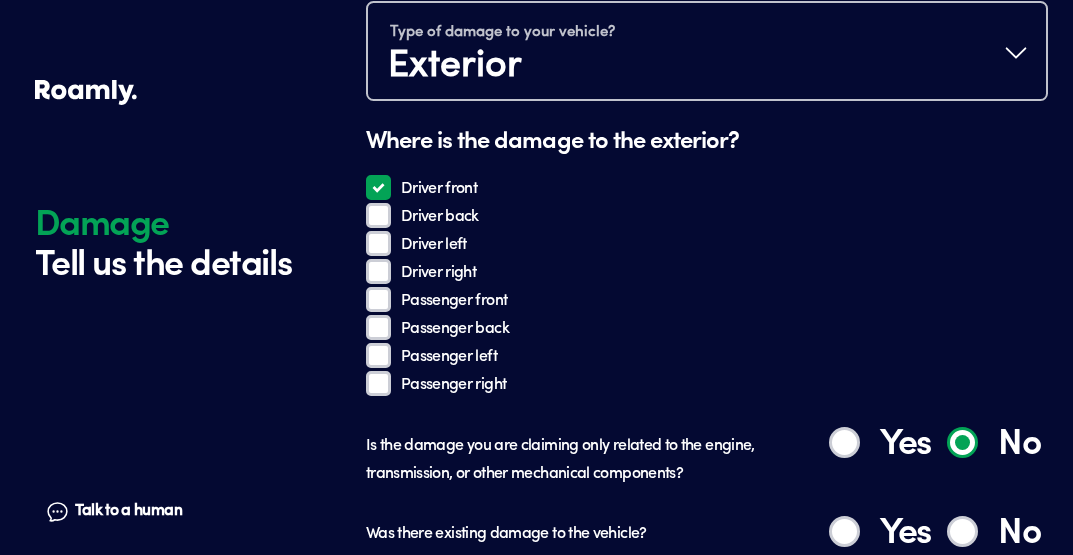 click on "No" at bounding box center (962, 531) 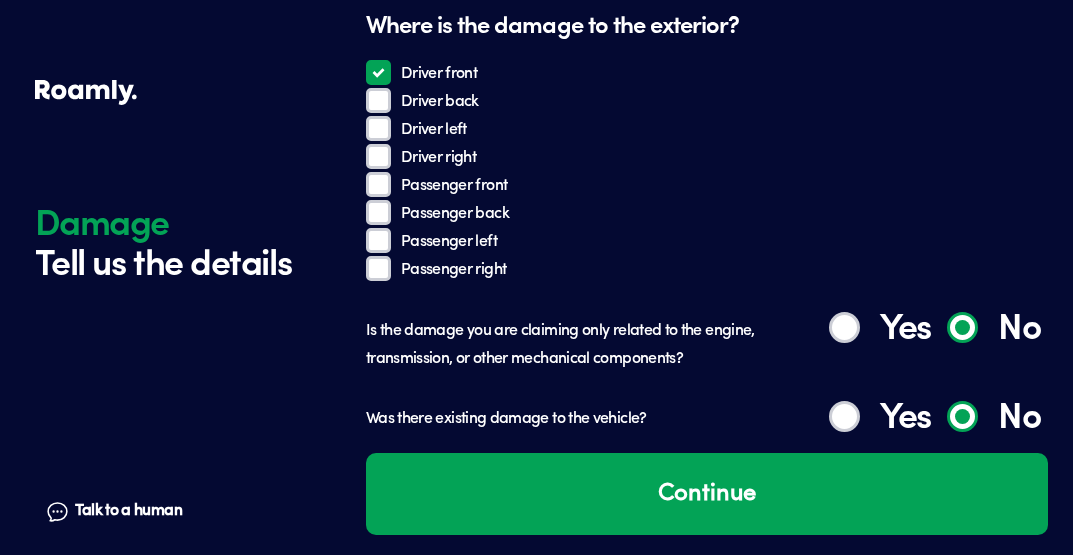 scroll, scrollTop: 3229, scrollLeft: 0, axis: vertical 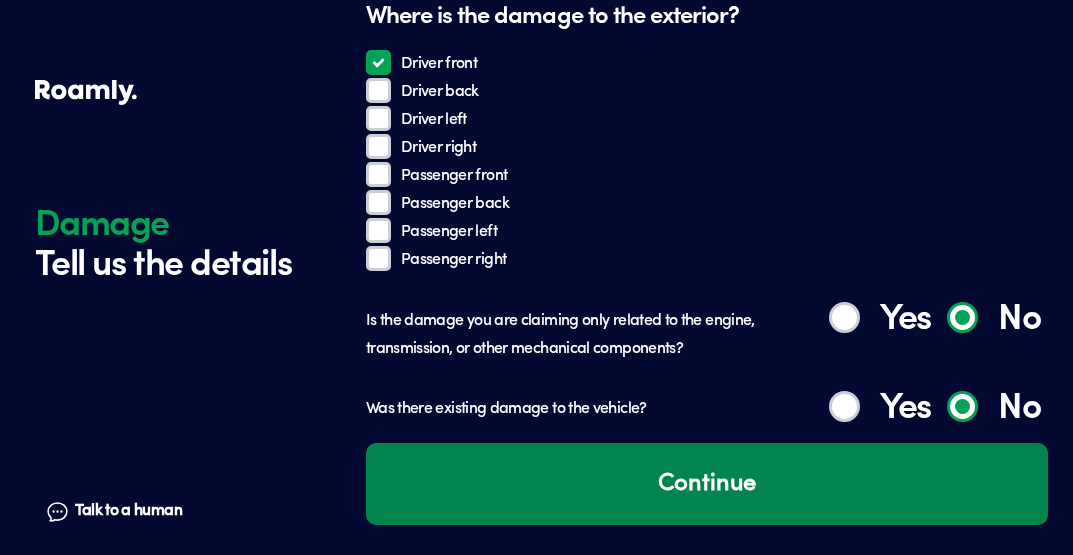click on "Continue" at bounding box center [707, 484] 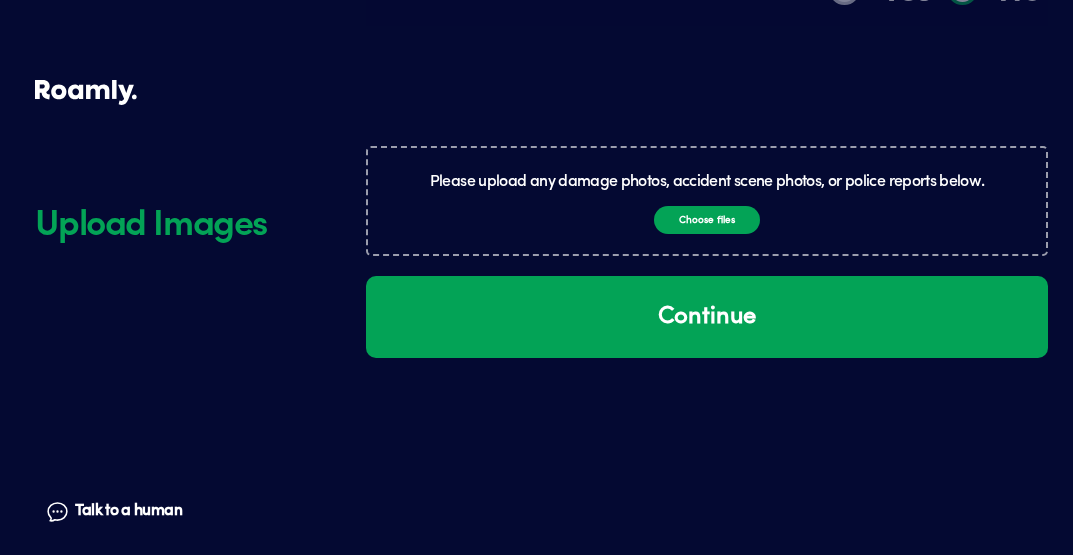 scroll, scrollTop: 3692, scrollLeft: 0, axis: vertical 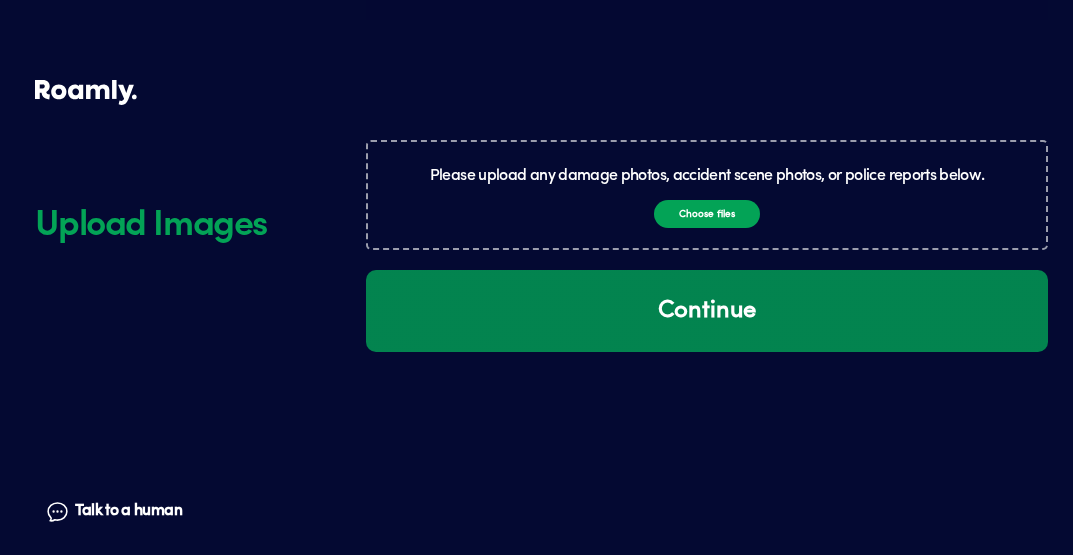 click on "Continue" at bounding box center (707, 311) 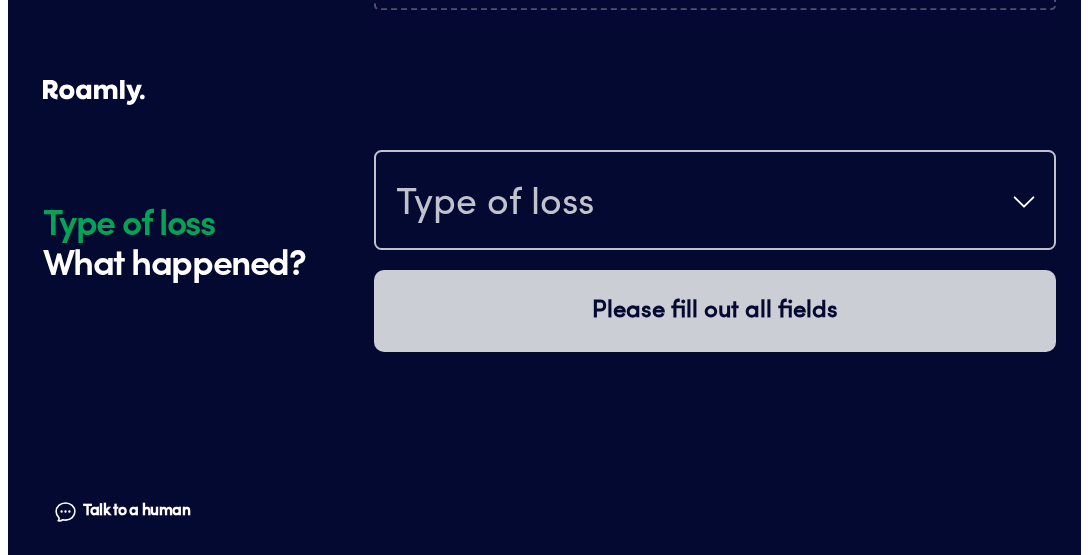 scroll, scrollTop: 3982, scrollLeft: 0, axis: vertical 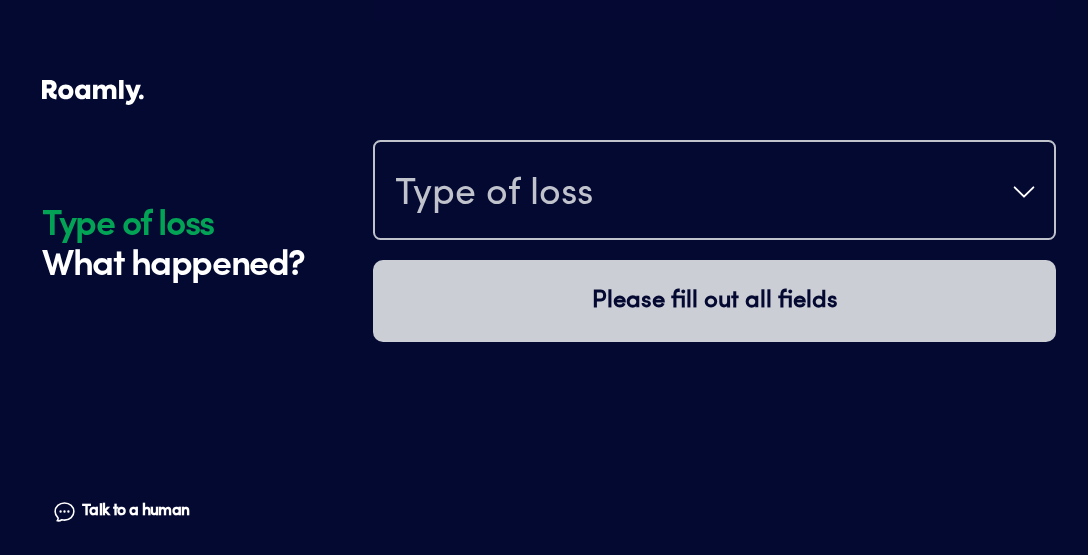 click on "Type of loss" at bounding box center (714, 192) 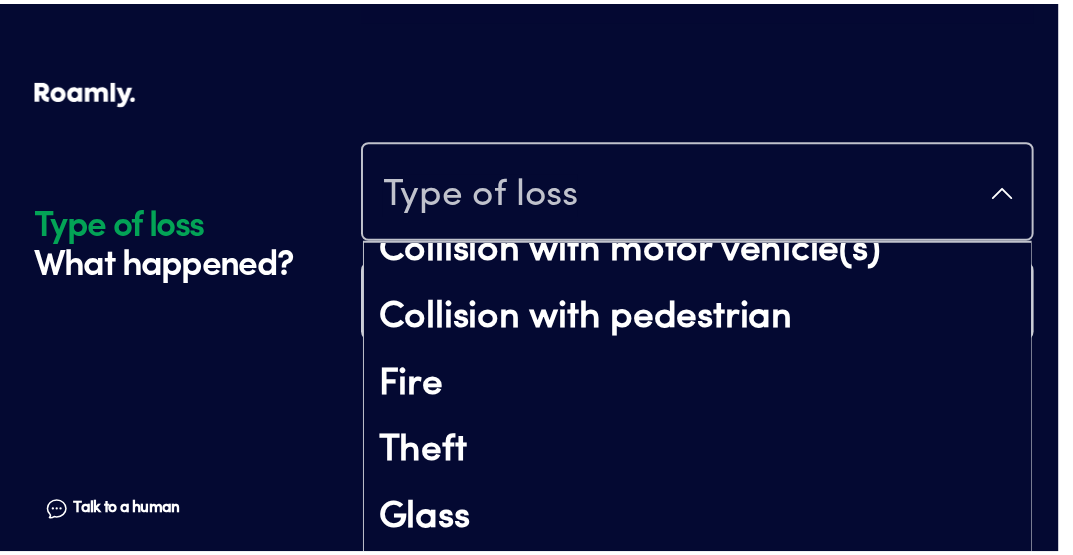 scroll, scrollTop: 110, scrollLeft: 0, axis: vertical 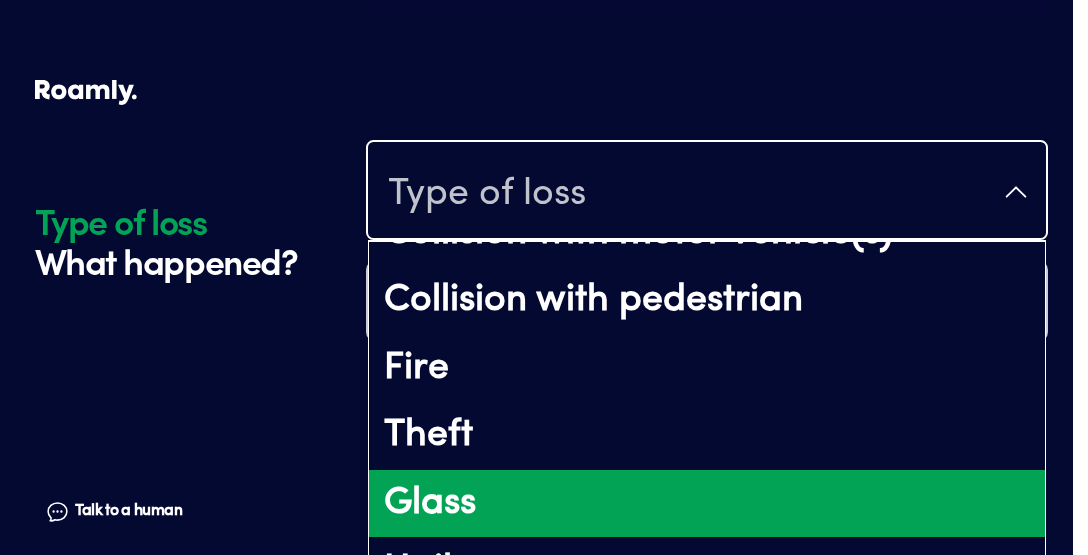click on "Glass" at bounding box center (707, 504) 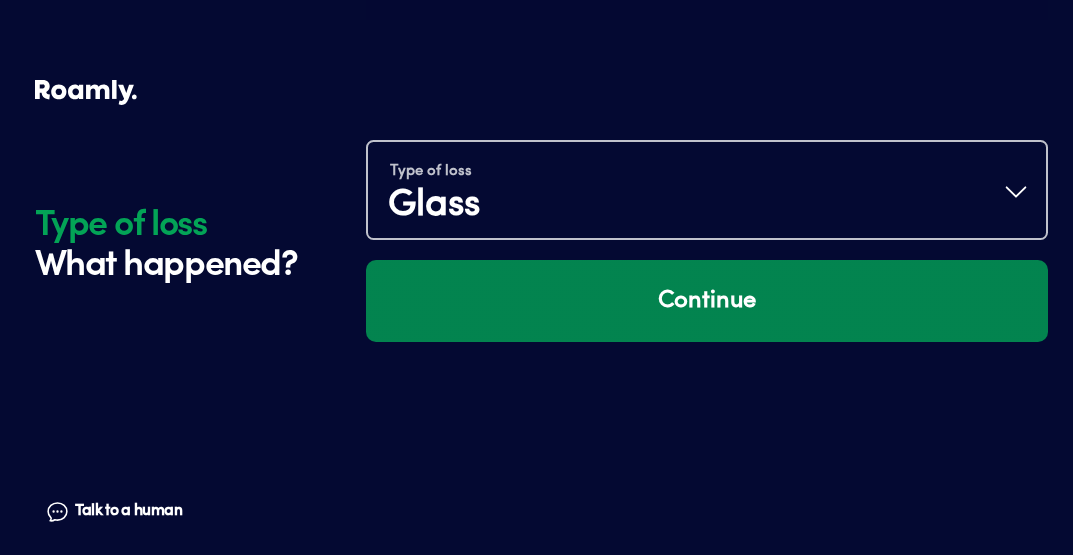 click on "Continue" at bounding box center (707, 301) 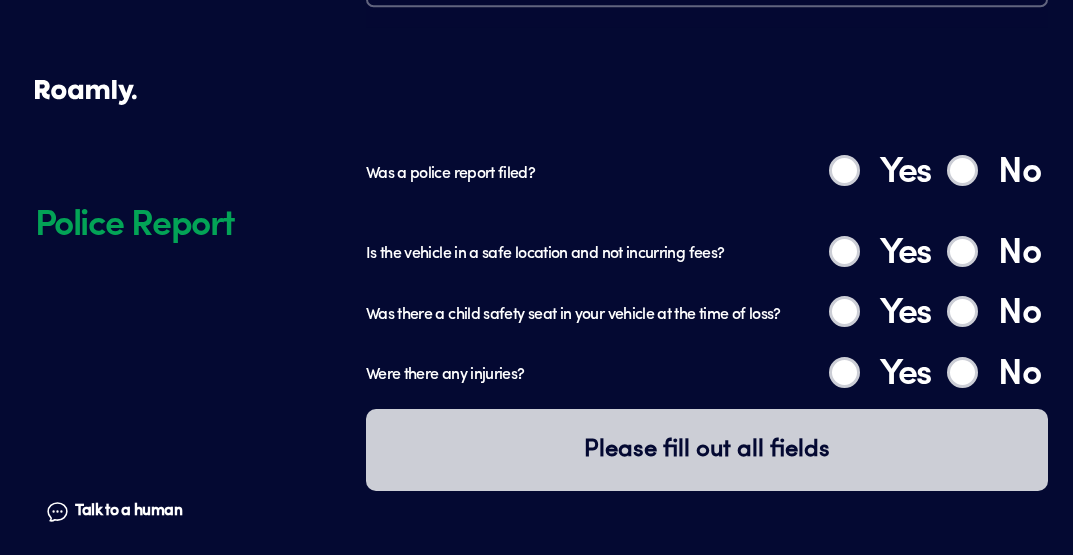 scroll, scrollTop: 4262, scrollLeft: 0, axis: vertical 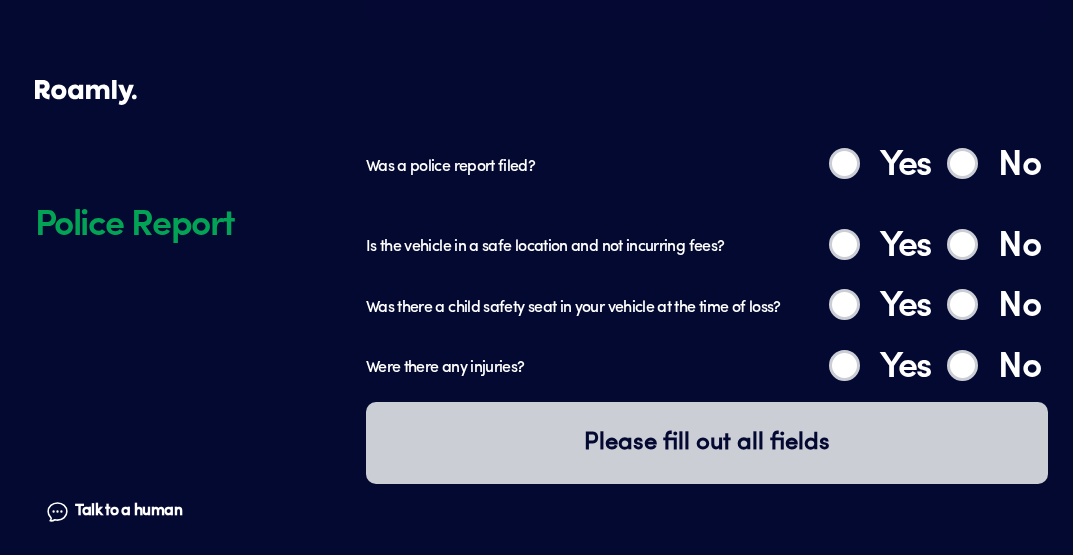 click on "No" at bounding box center (962, 163) 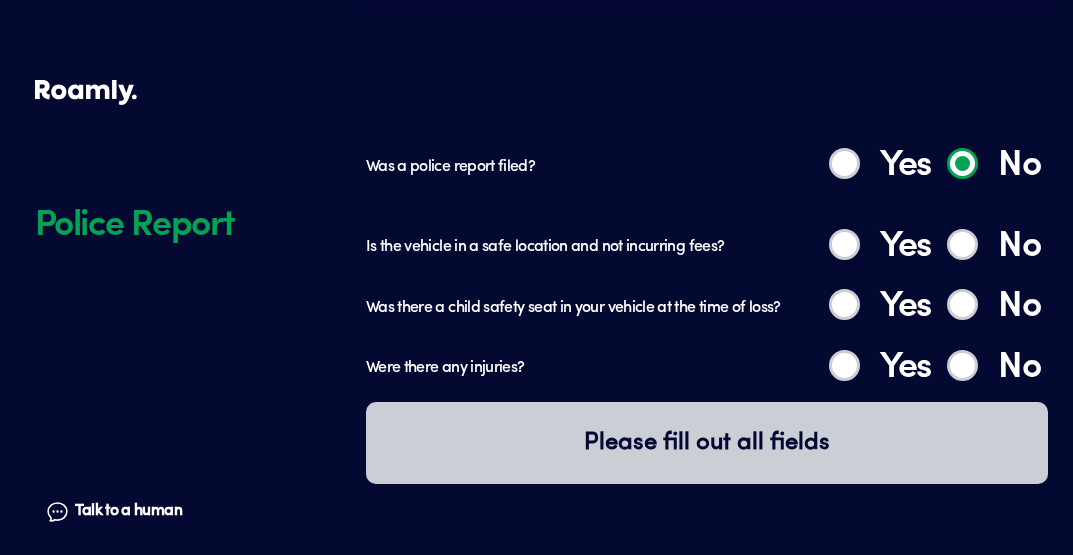 click on "Yes" at bounding box center [844, 244] 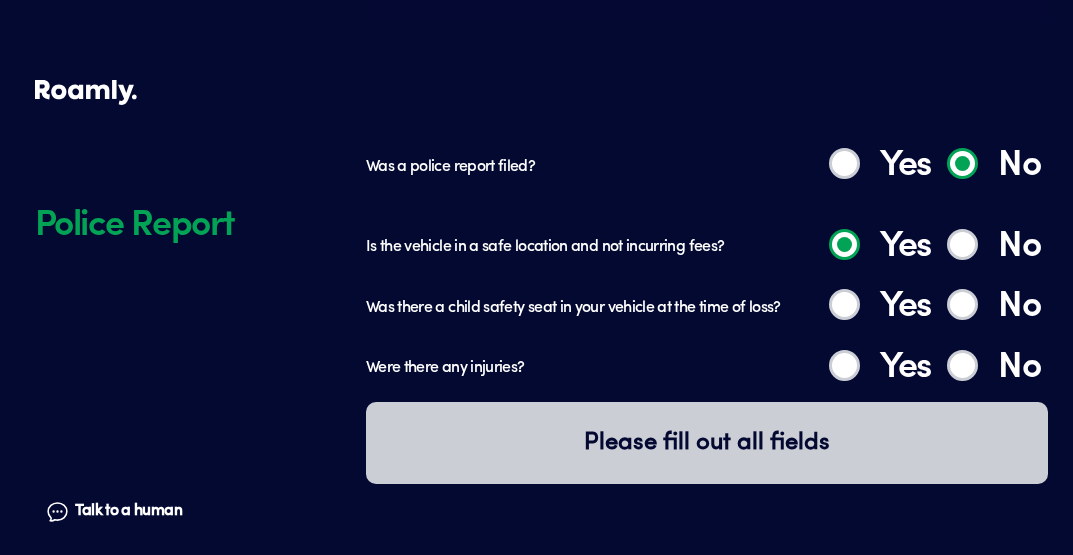 click on "No" at bounding box center (962, 304) 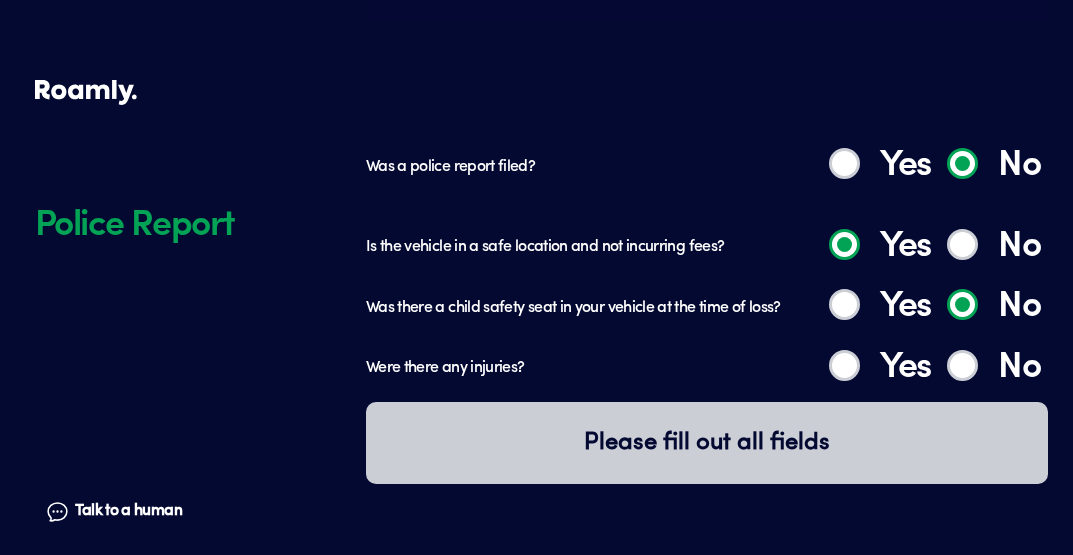 click on "No" at bounding box center [962, 365] 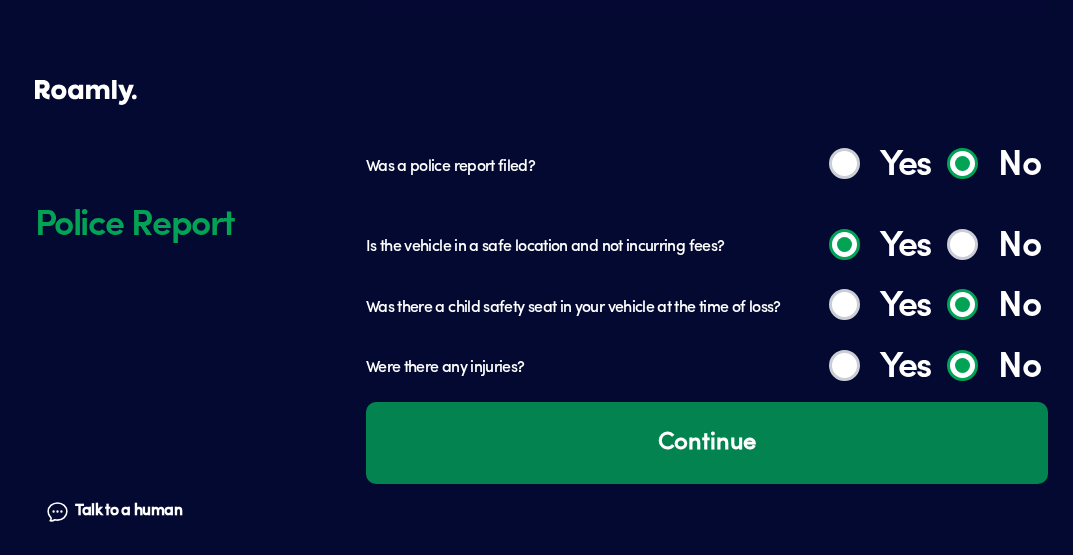 click on "Continue" at bounding box center (707, 443) 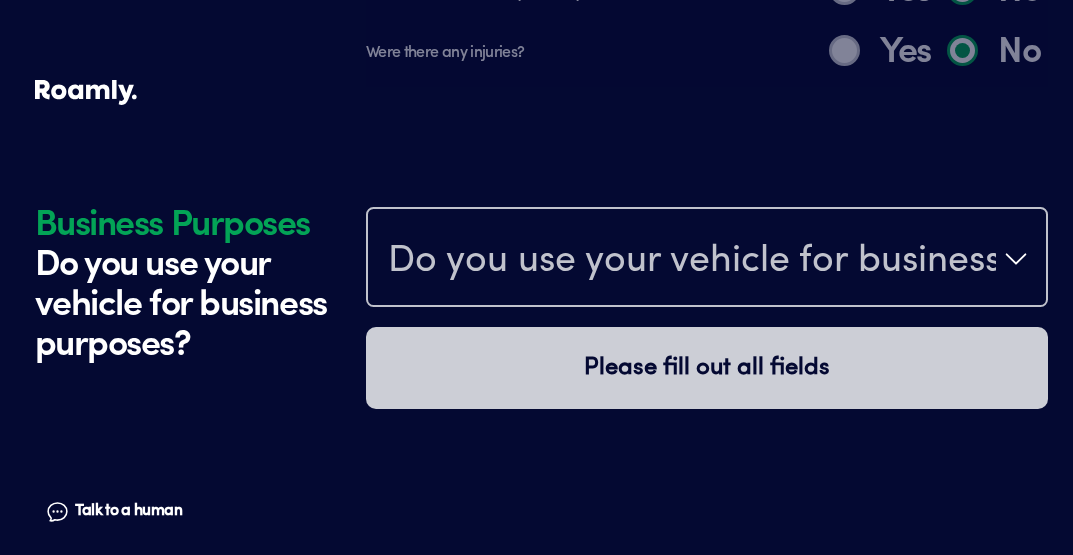 scroll, scrollTop: 4684, scrollLeft: 0, axis: vertical 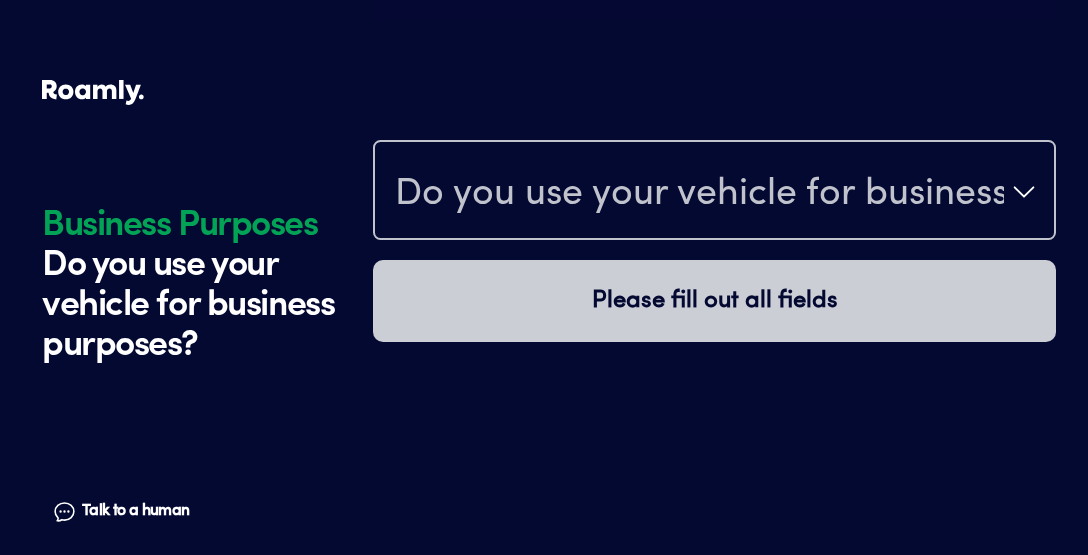 click on "Do you use your vehicle for business purposes?" at bounding box center [714, 192] 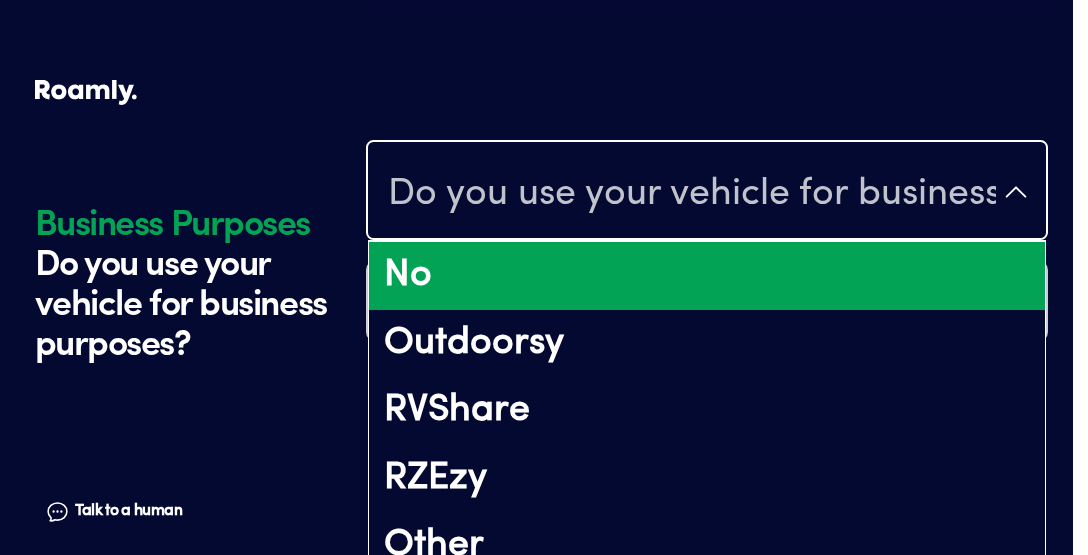 click on "No" at bounding box center [707, 276] 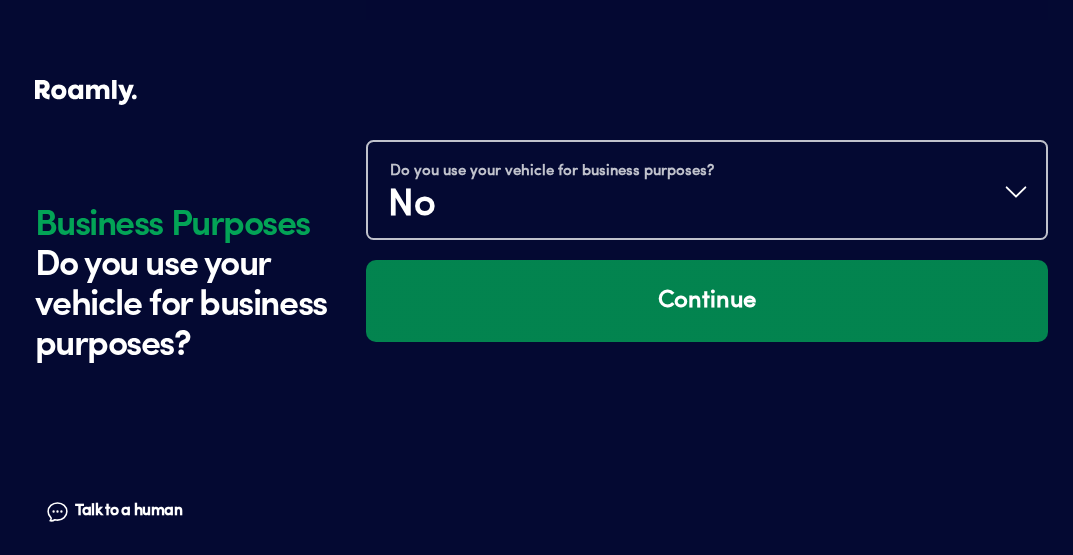 click on "Continue" at bounding box center (707, 301) 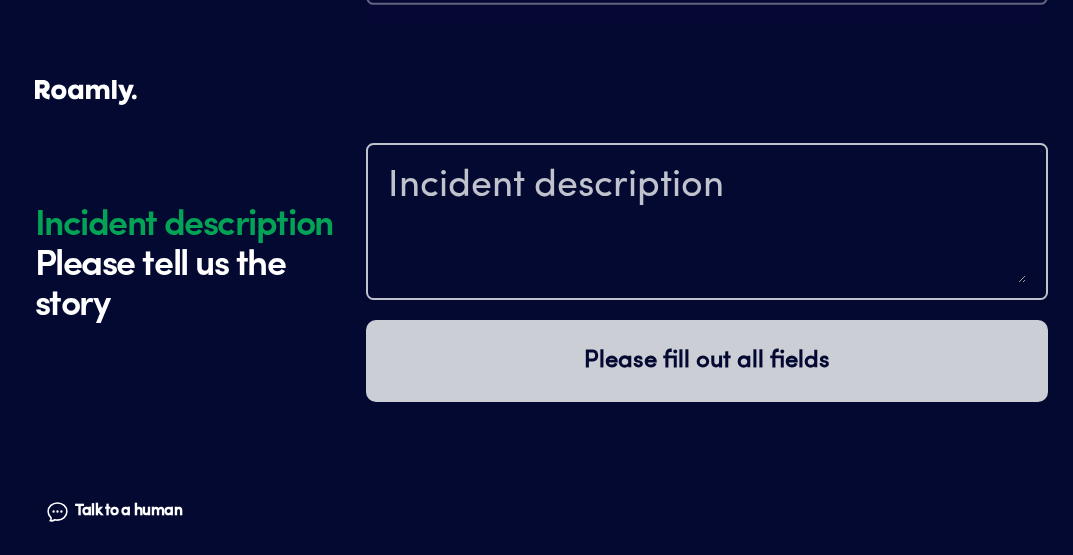 scroll, scrollTop: 4964, scrollLeft: 0, axis: vertical 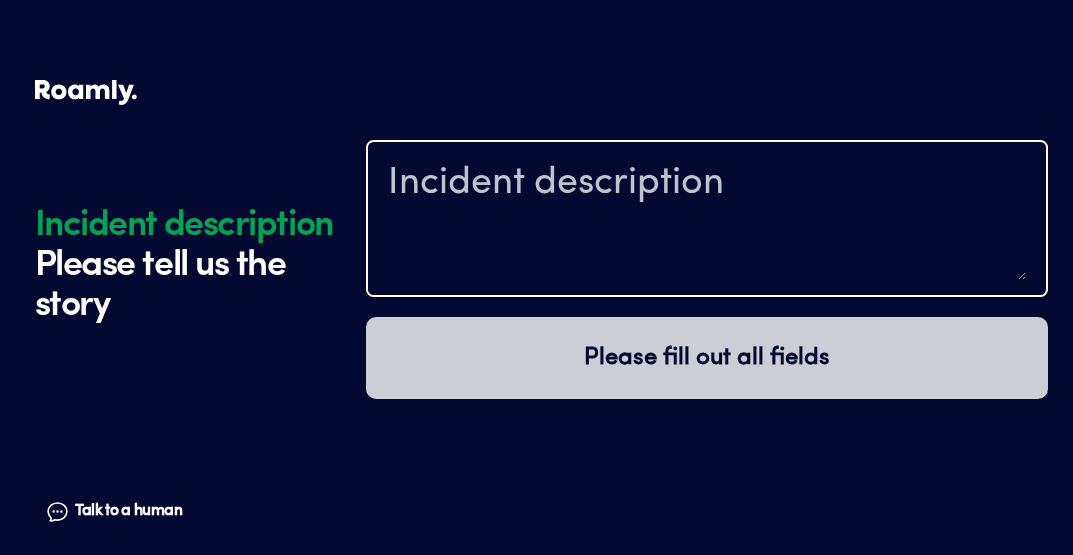 click at bounding box center (707, 221) 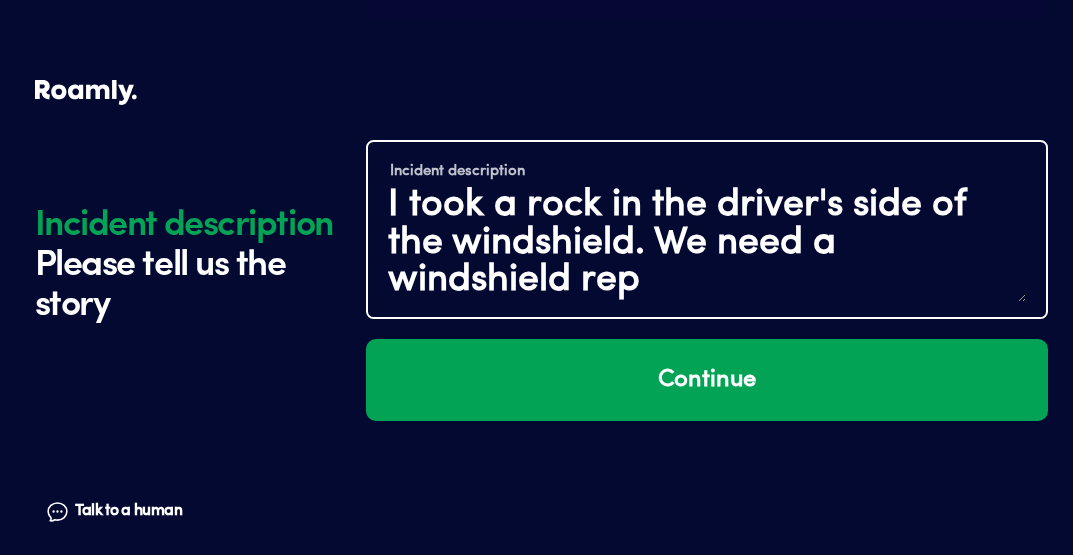 scroll, scrollTop: 3, scrollLeft: 0, axis: vertical 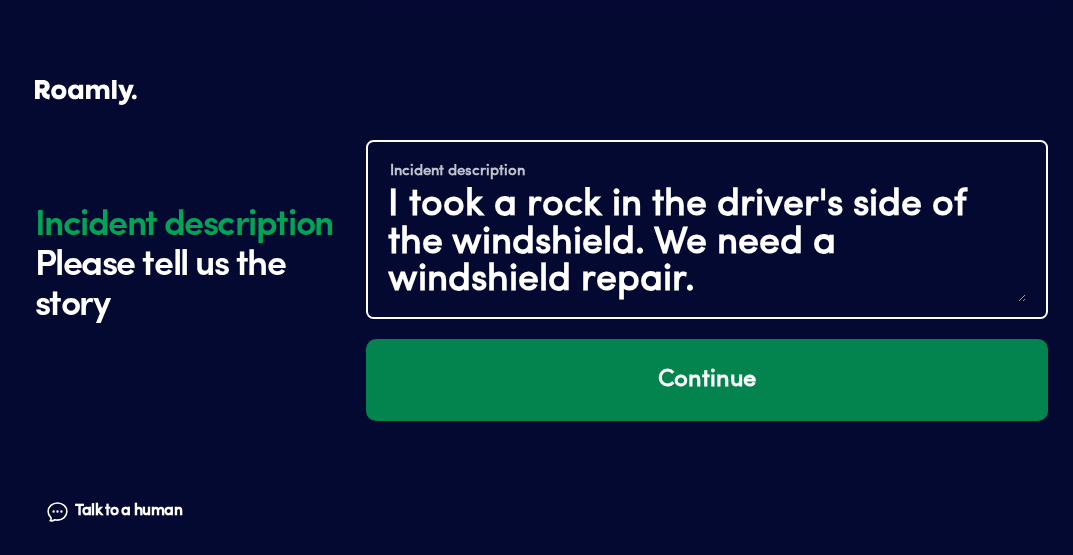 type on "I took a rock in the driver's side of the windshield. We need a windshield repair." 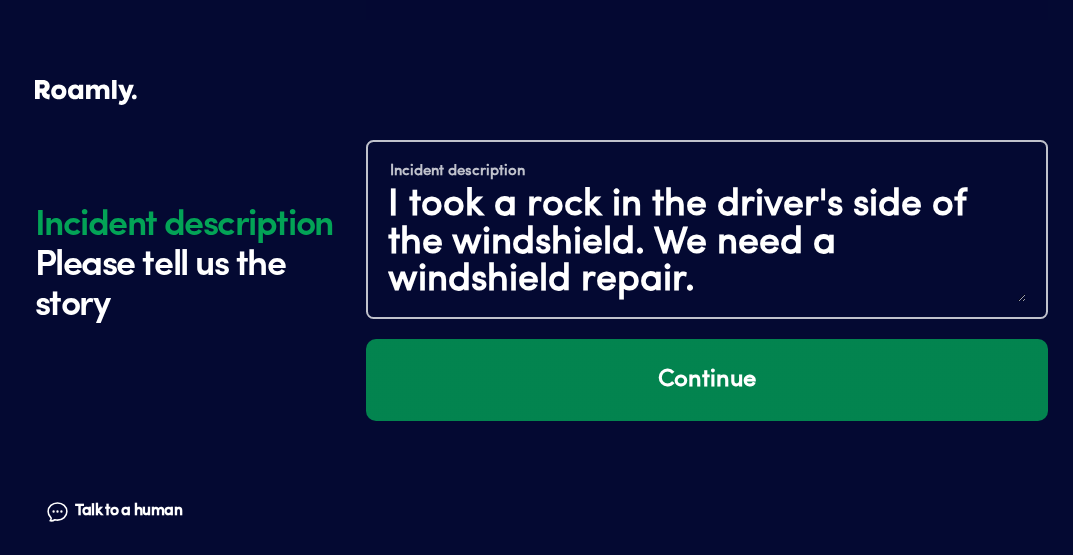 click on "Continue" at bounding box center (707, 380) 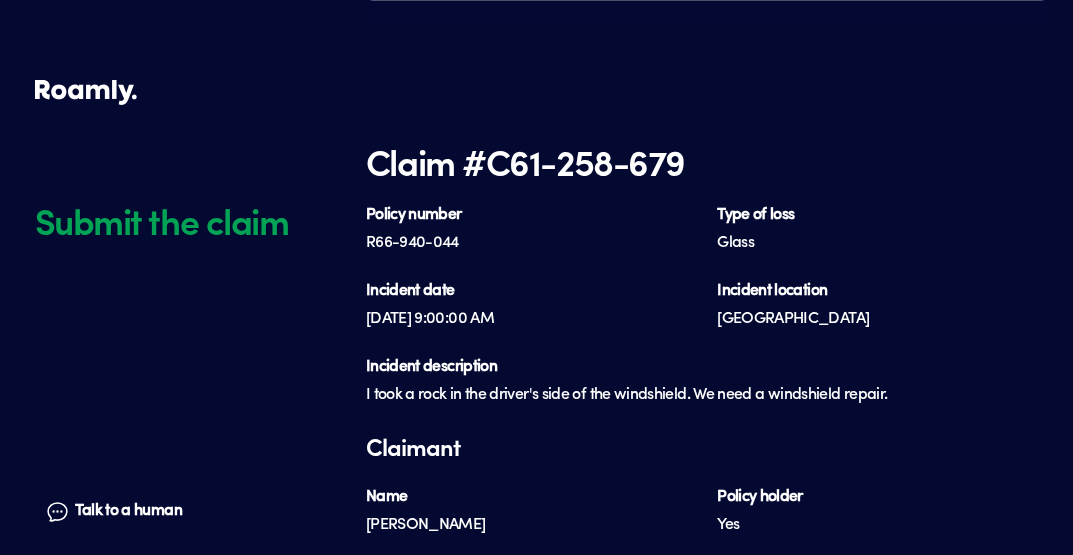 scroll, scrollTop: 5323, scrollLeft: 0, axis: vertical 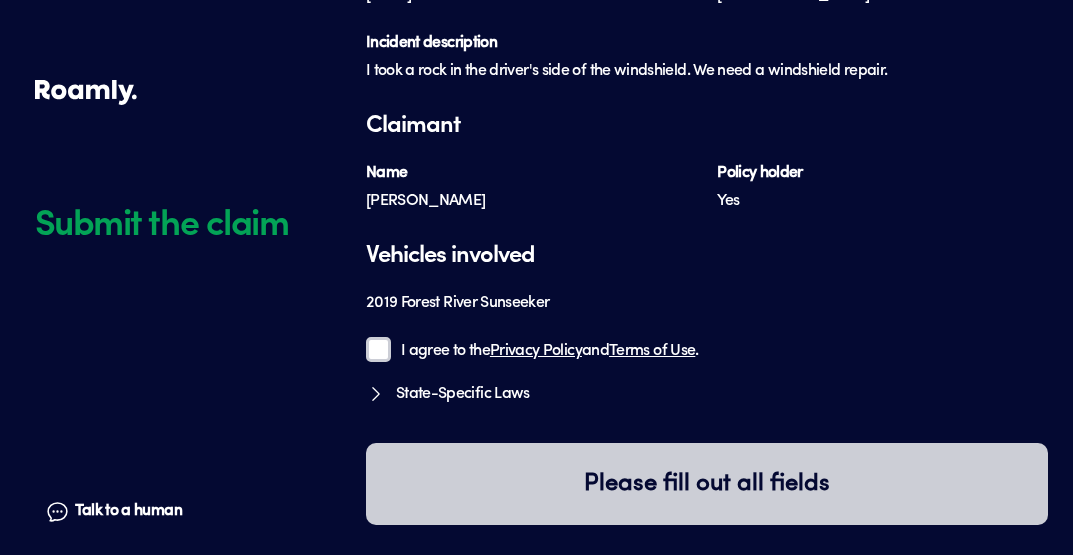 click on "I agree to the  Privacy Policy  and  Terms of Use ." at bounding box center (378, 349) 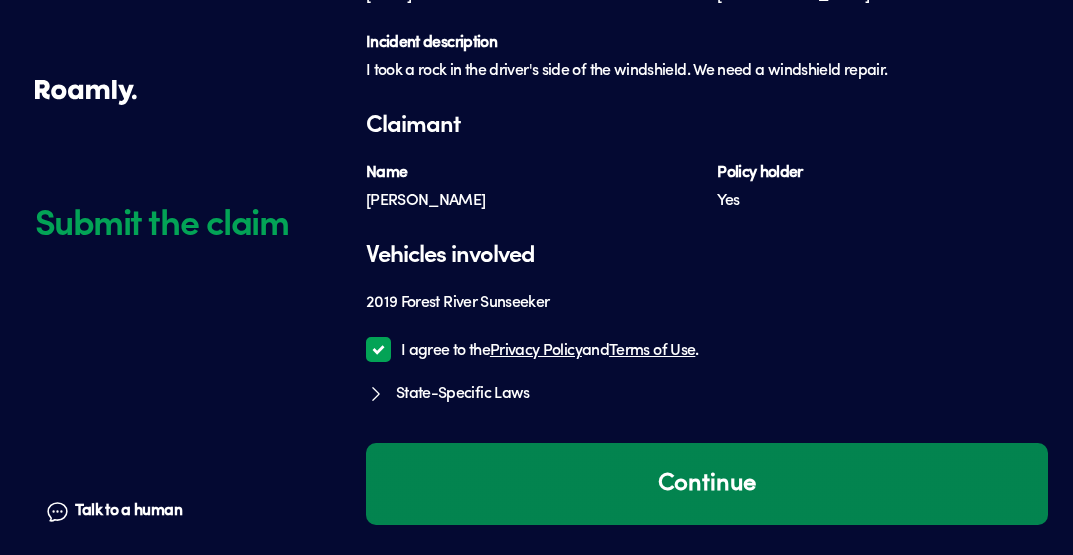 click on "Continue" at bounding box center [707, 484] 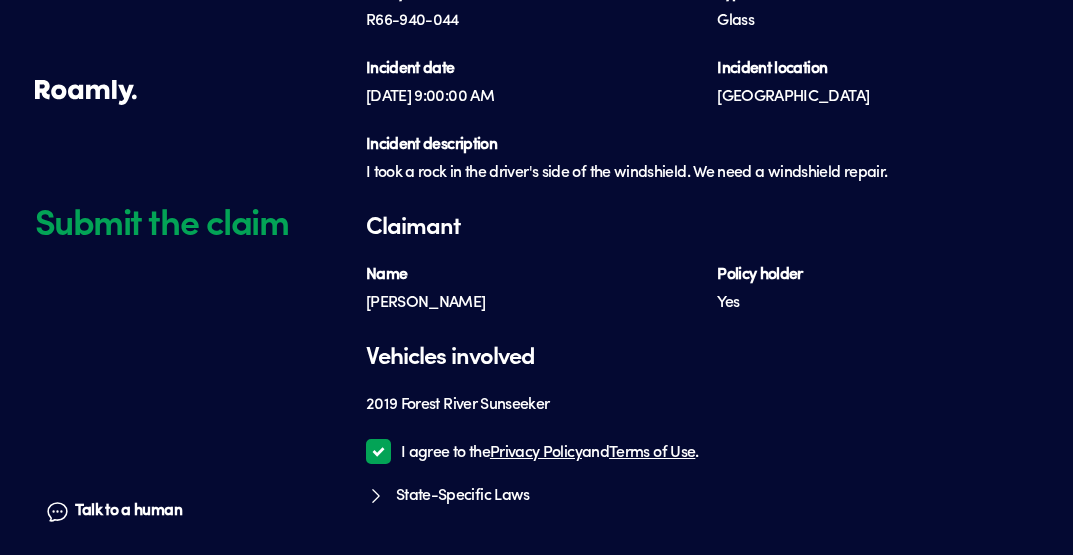 scroll, scrollTop: 5572, scrollLeft: 0, axis: vertical 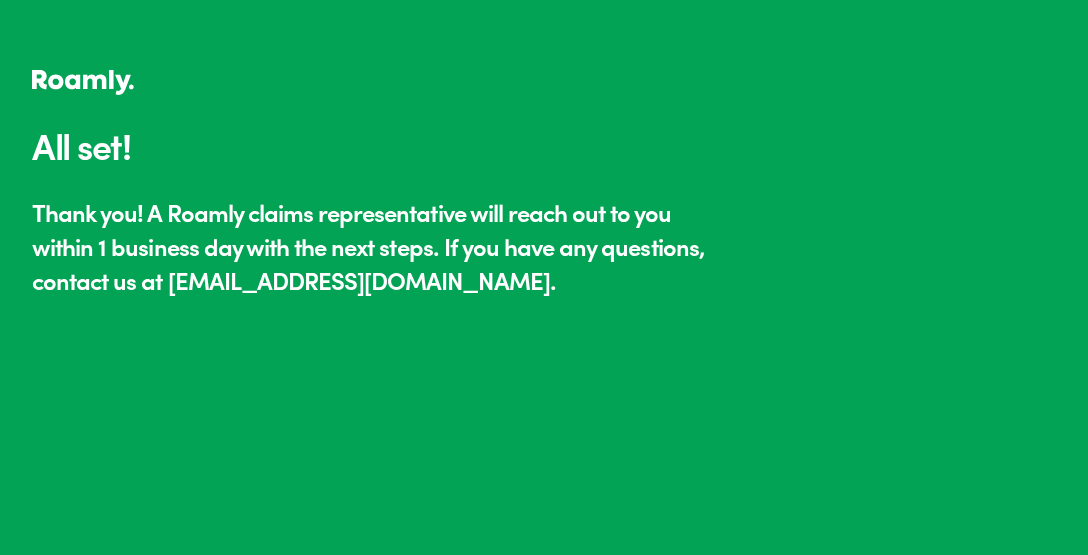 click on "All set! Thank you! A Roamly claims representative will reach out to you within 1 business day with the next steps. If you have any questions, contact us at   [EMAIL_ADDRESS][DOMAIN_NAME] ." at bounding box center [544, 173] 